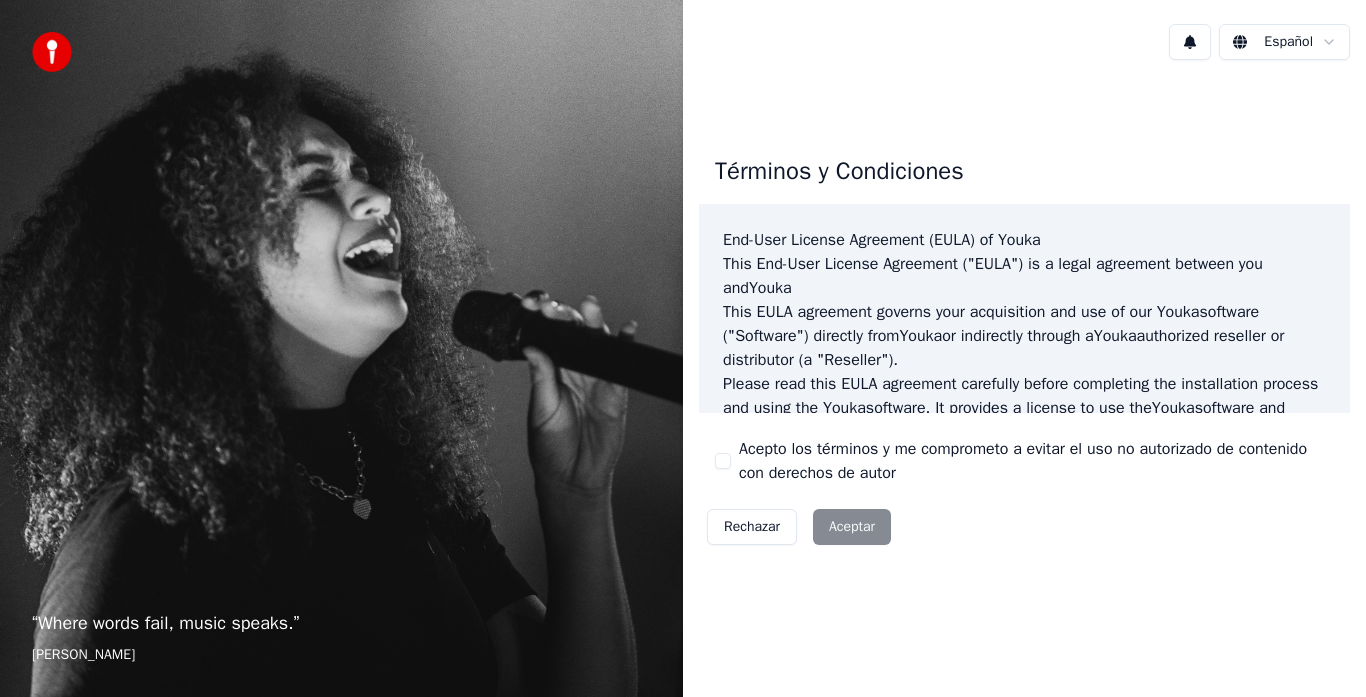 scroll, scrollTop: 0, scrollLeft: 0, axis: both 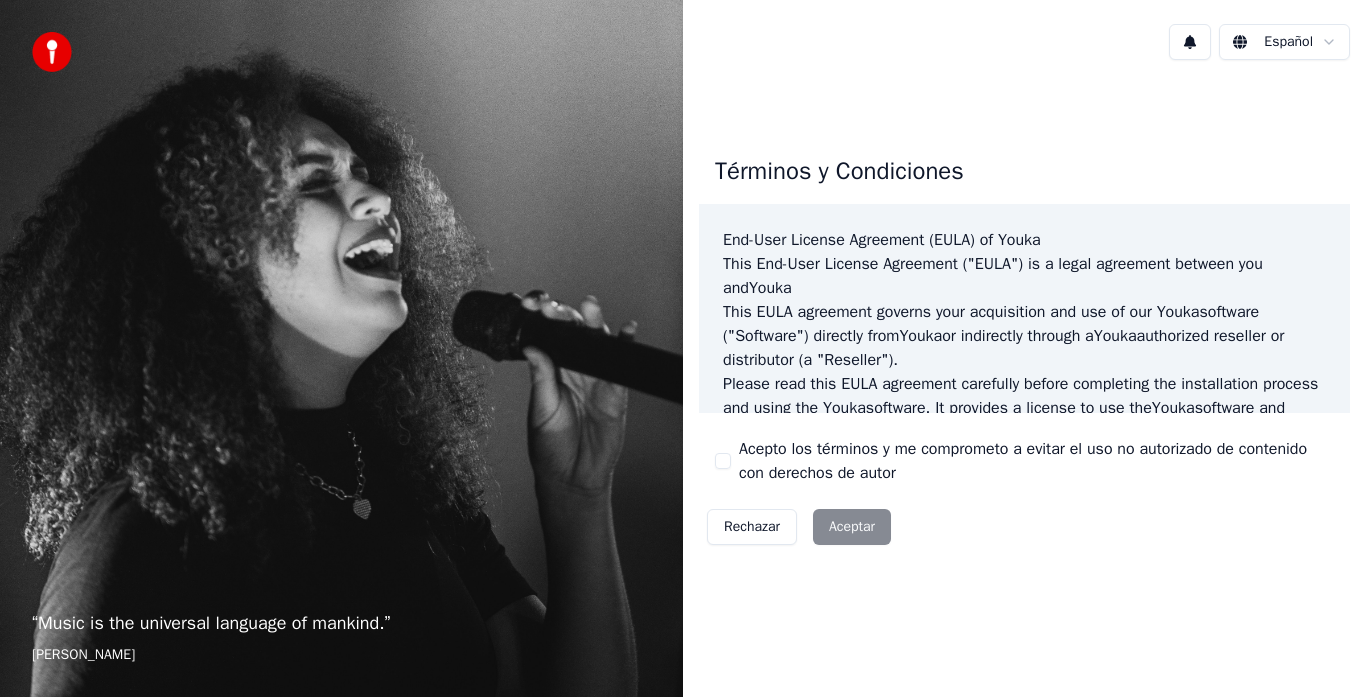 click on "Acepto los términos y me comprometo a evitar el uso no autorizado de contenido con derechos de autor" at bounding box center [723, 461] 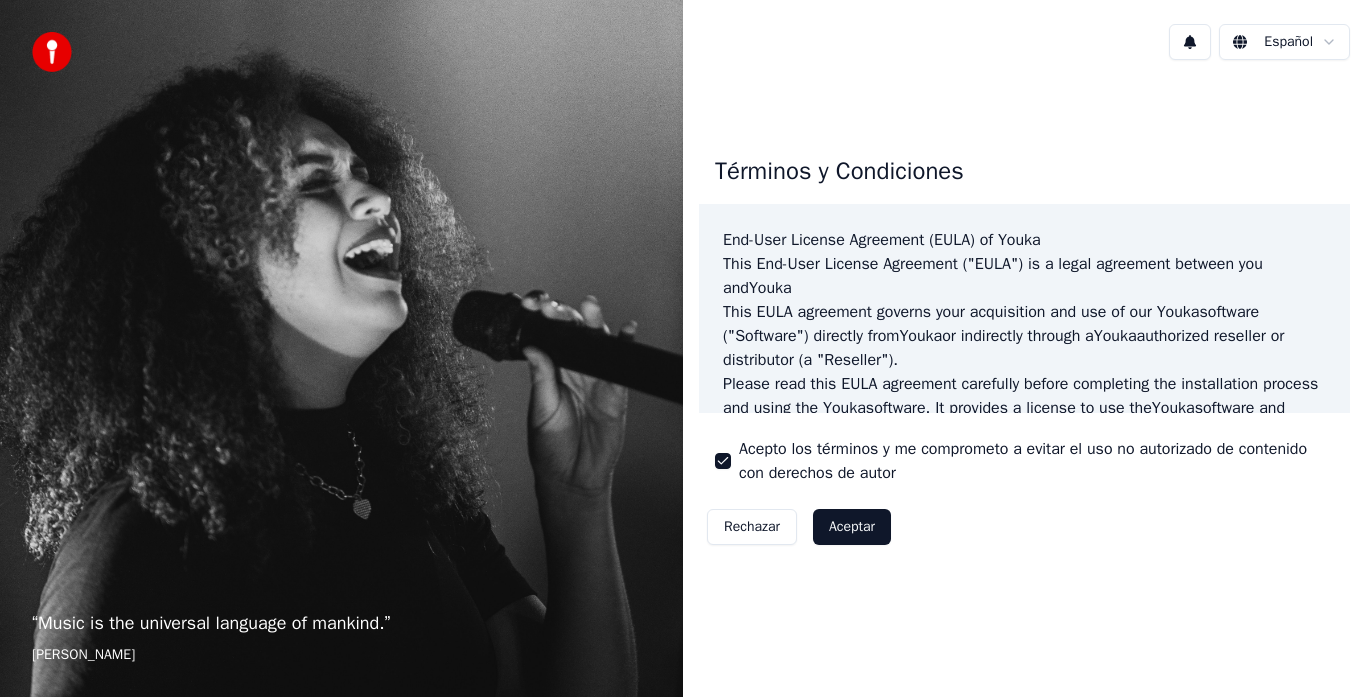 click on "Aceptar" at bounding box center (852, 527) 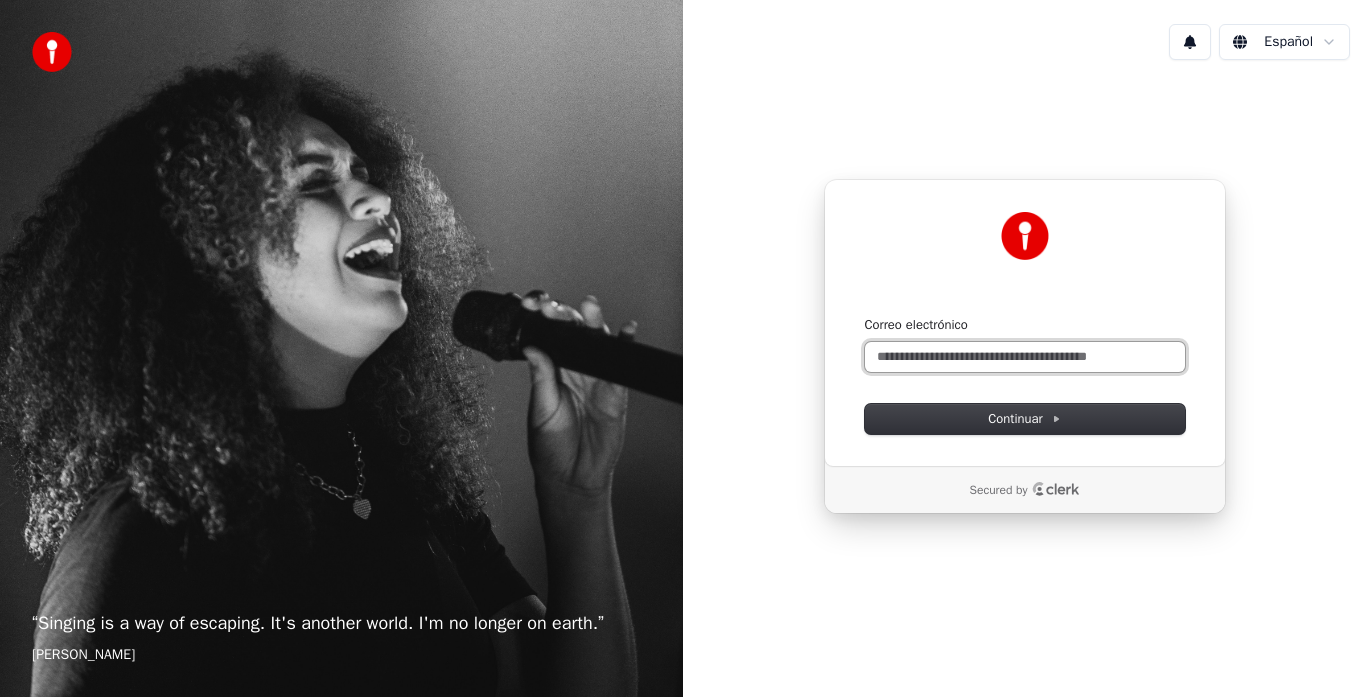 click on "Correo electrónico" at bounding box center (1025, 357) 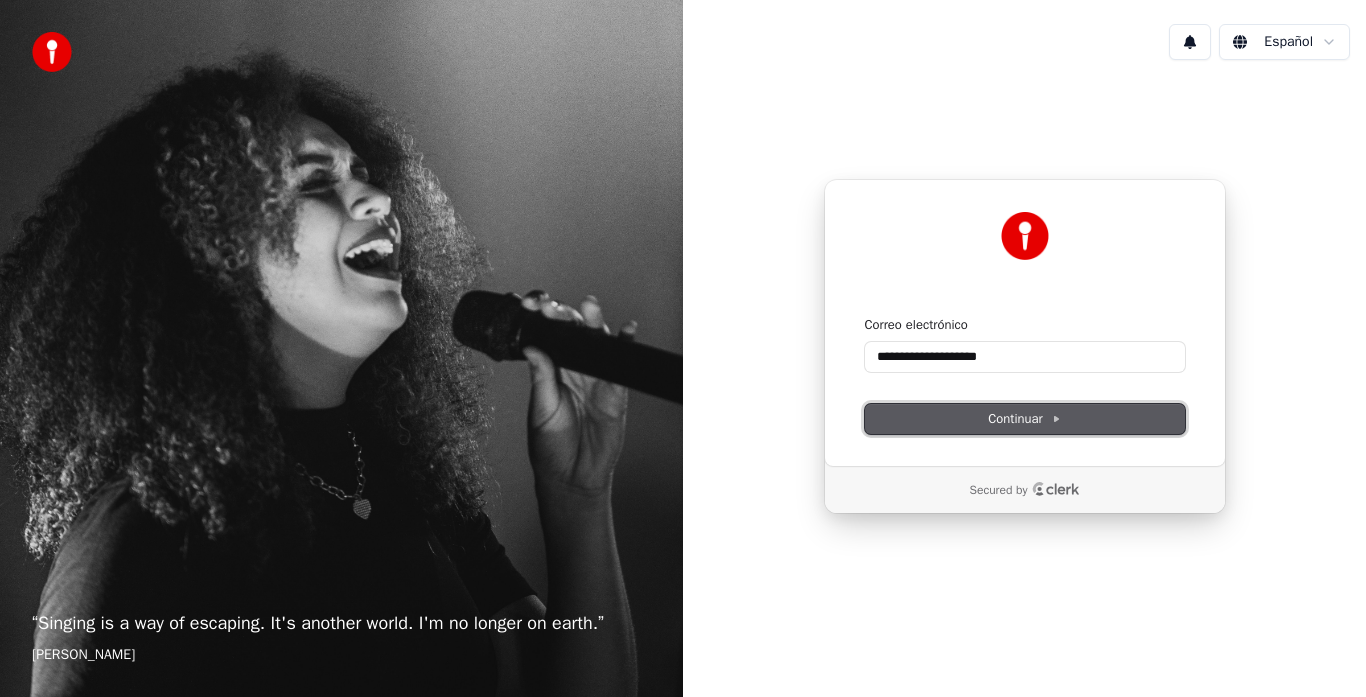 type on "**********" 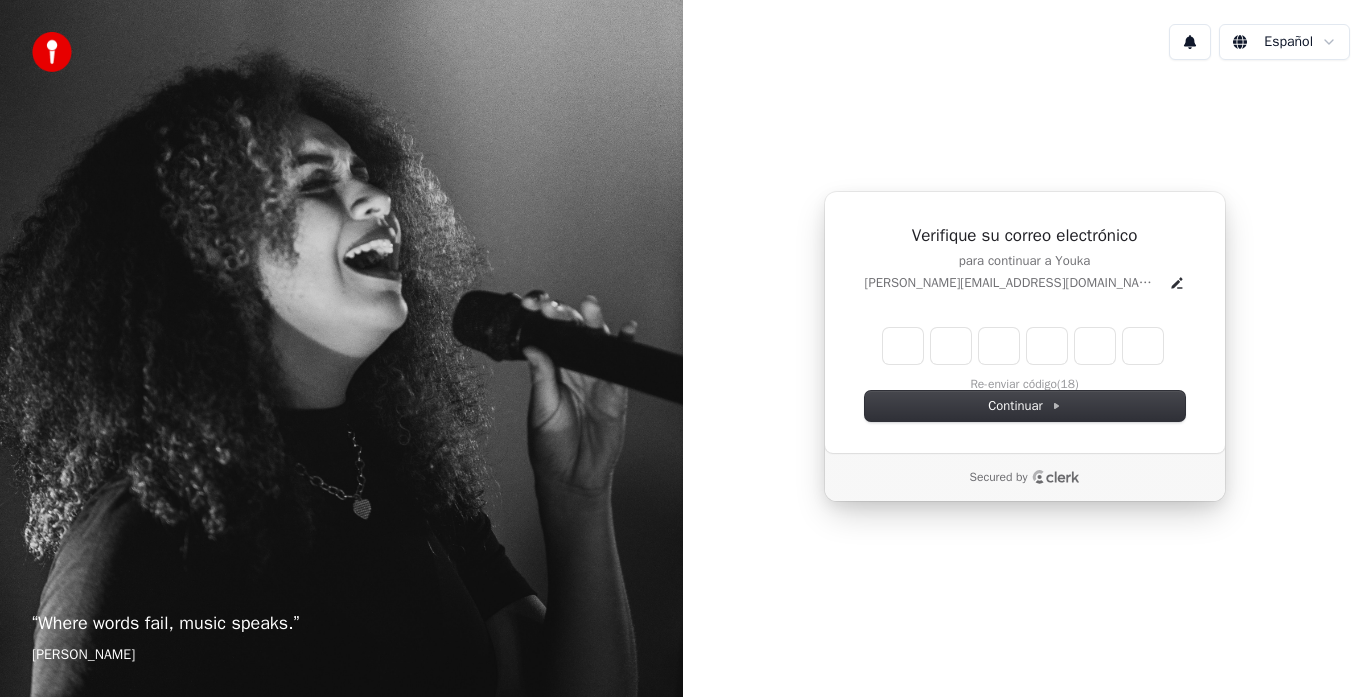type on "*" 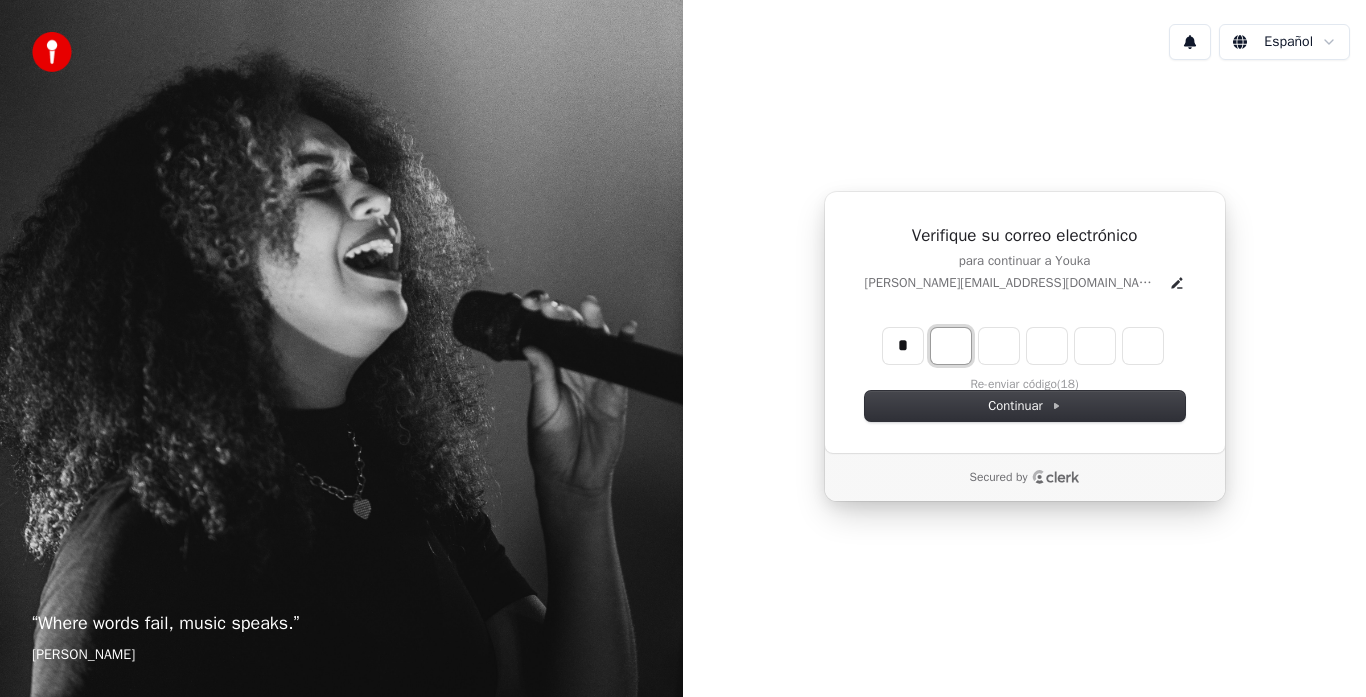 type on "*" 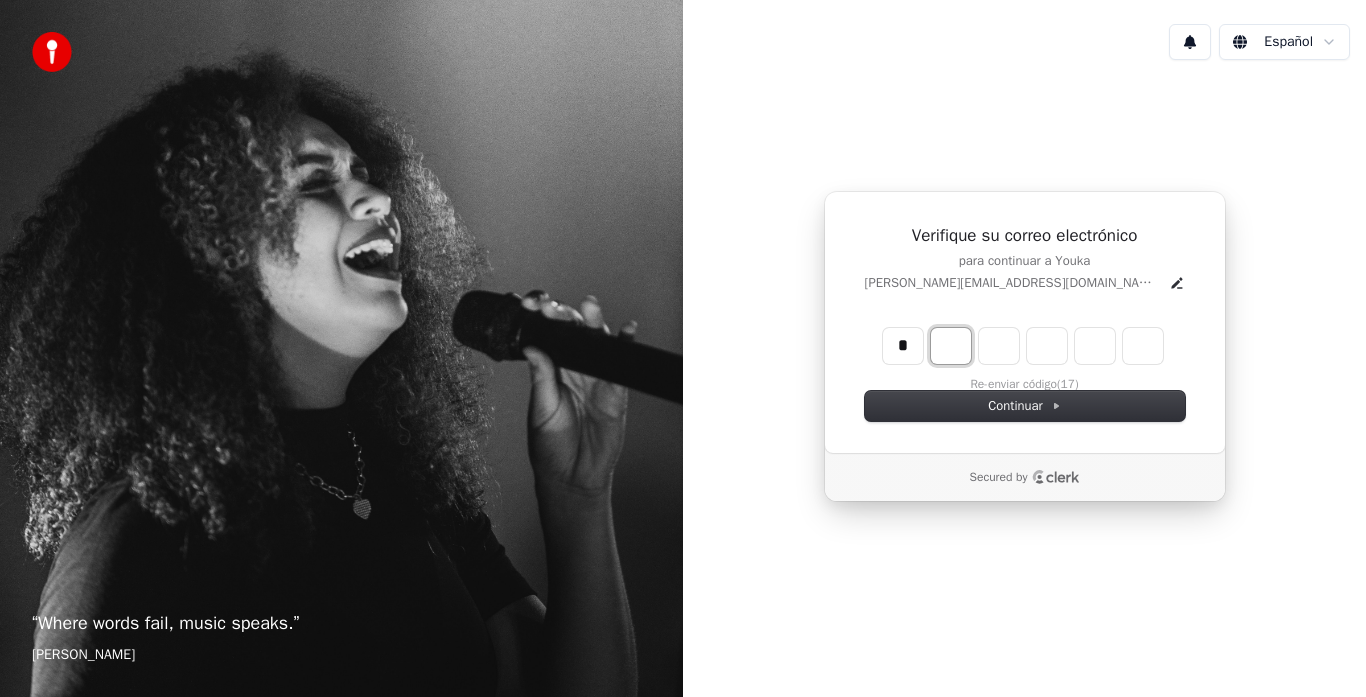 type on "*" 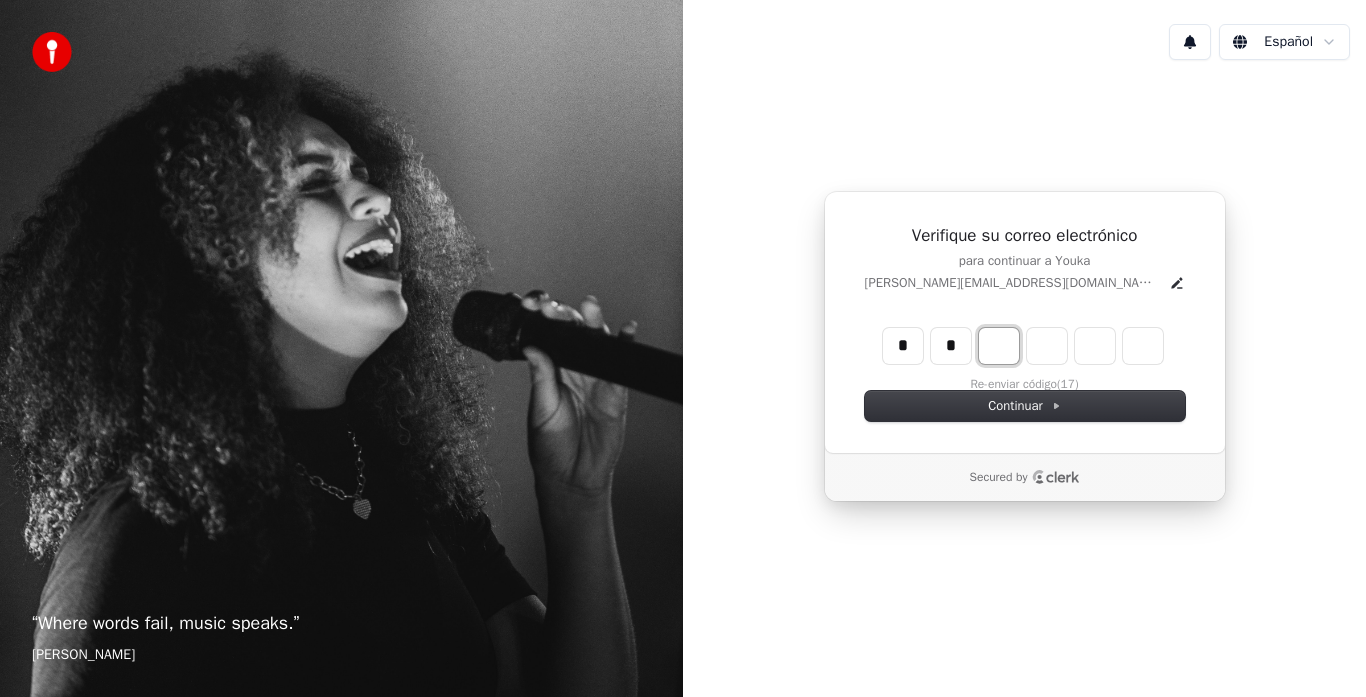 type on "**" 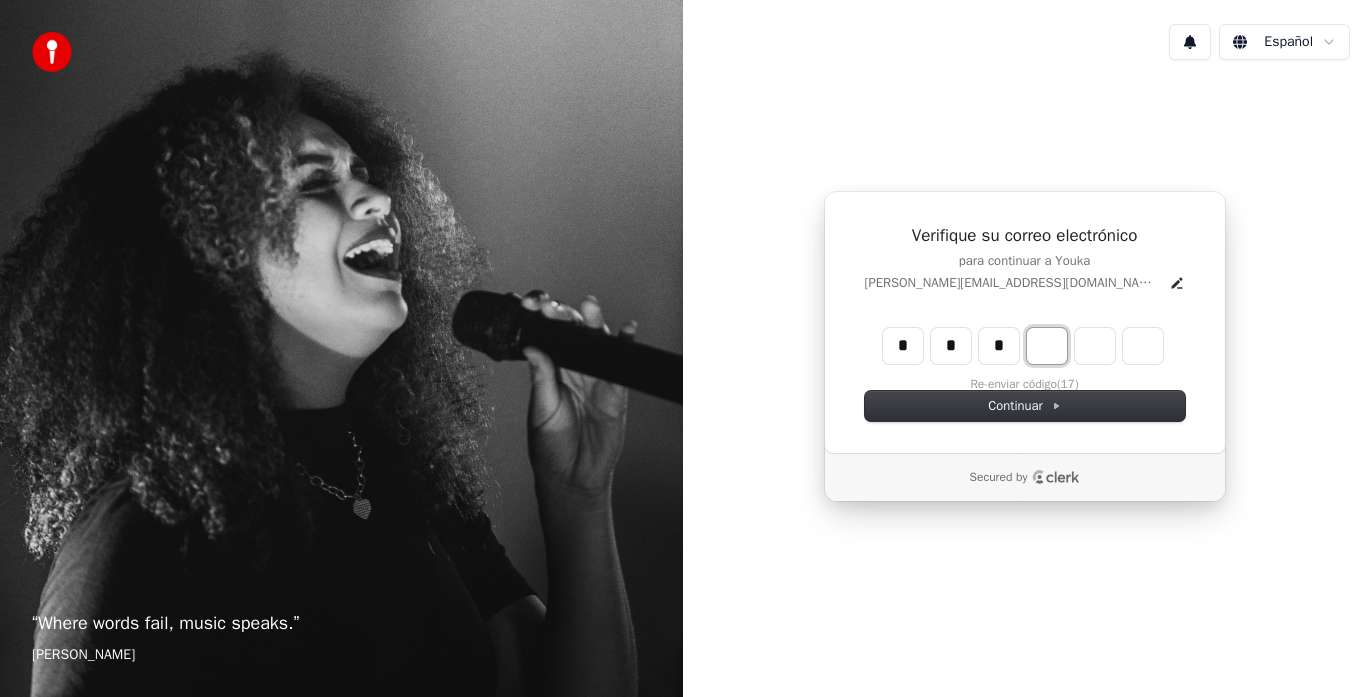 type on "***" 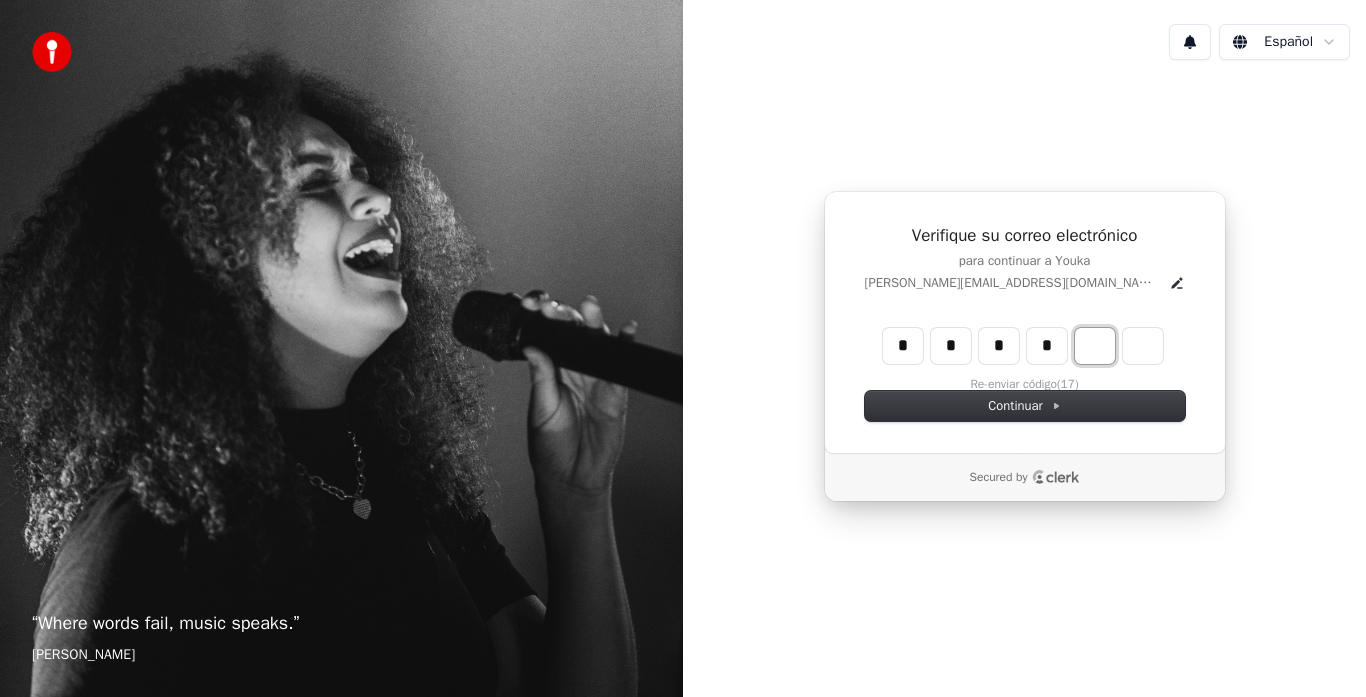 type on "****" 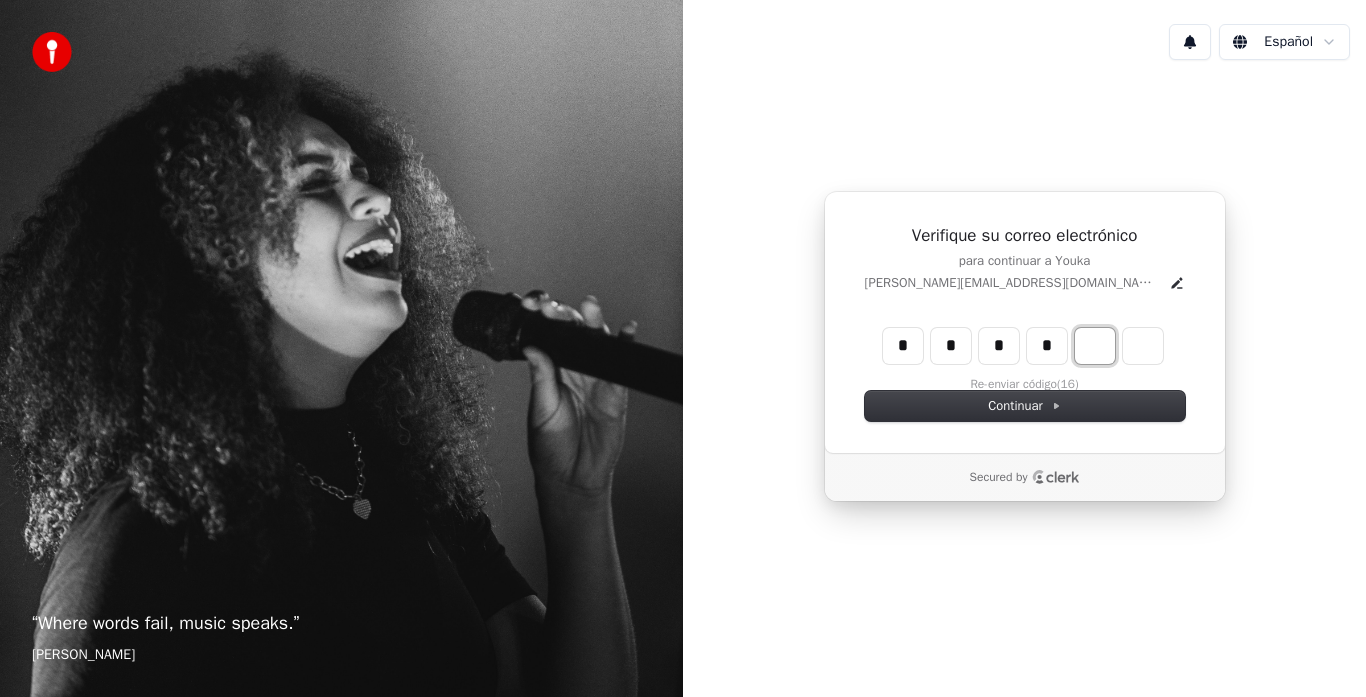 type on "*" 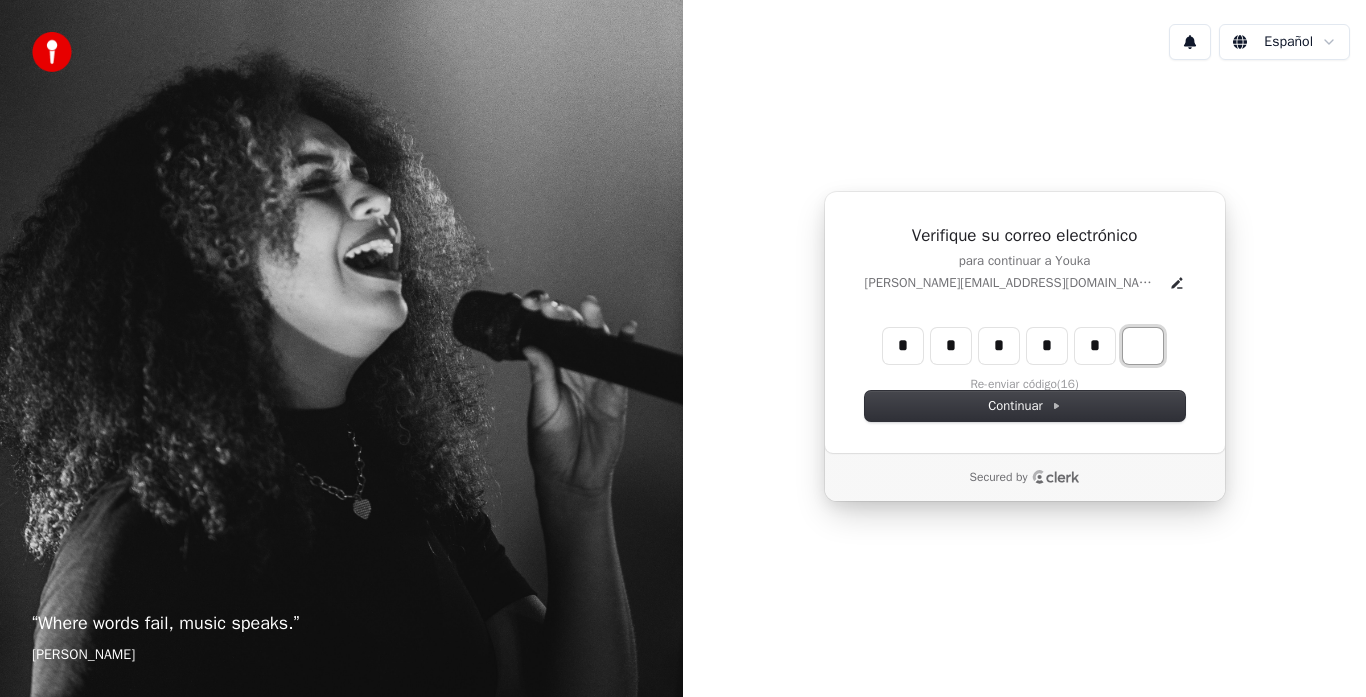 type on "******" 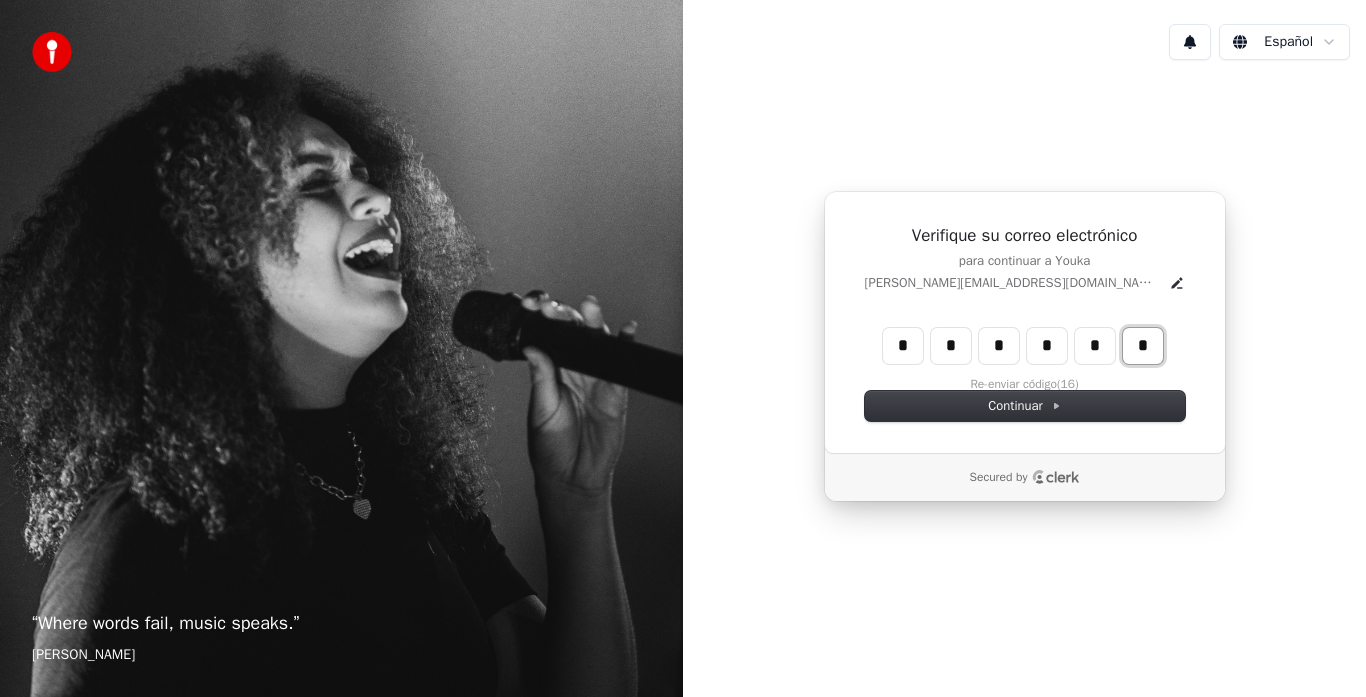 type on "*" 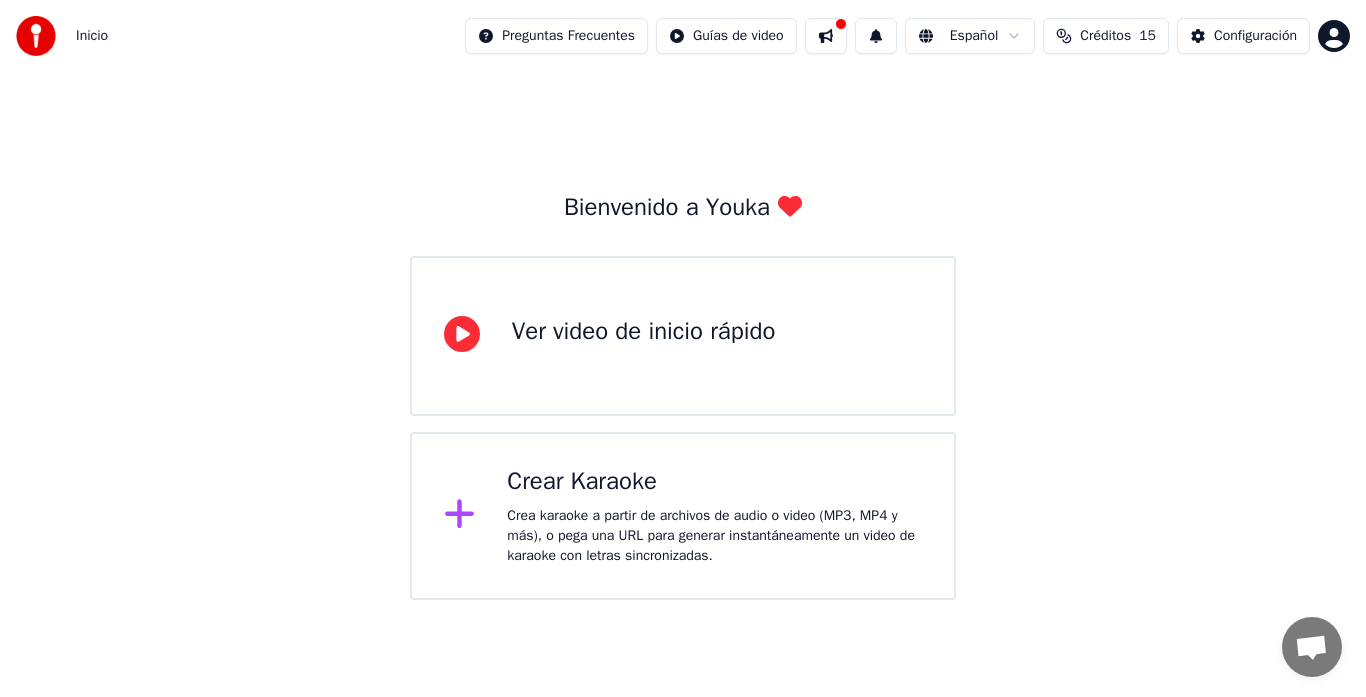click on "Ver video de inicio rápido" at bounding box center [644, 332] 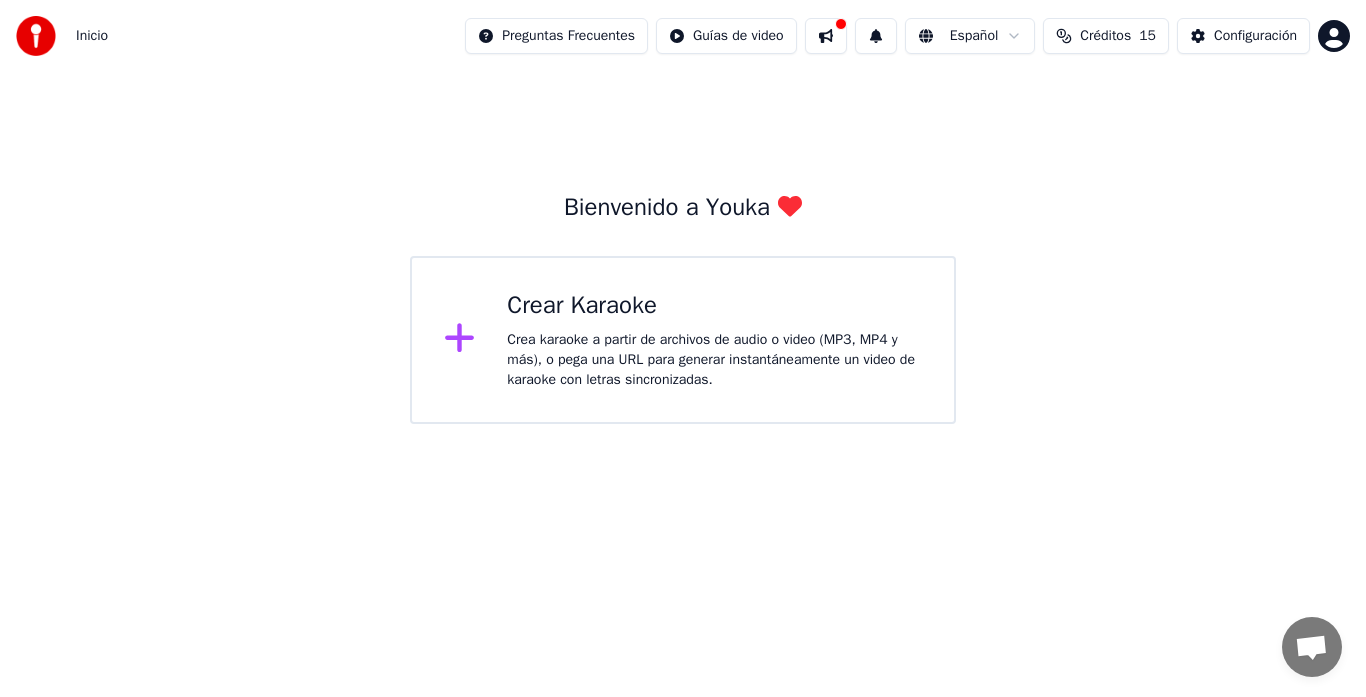 click on "Crear Karaoke" at bounding box center [714, 306] 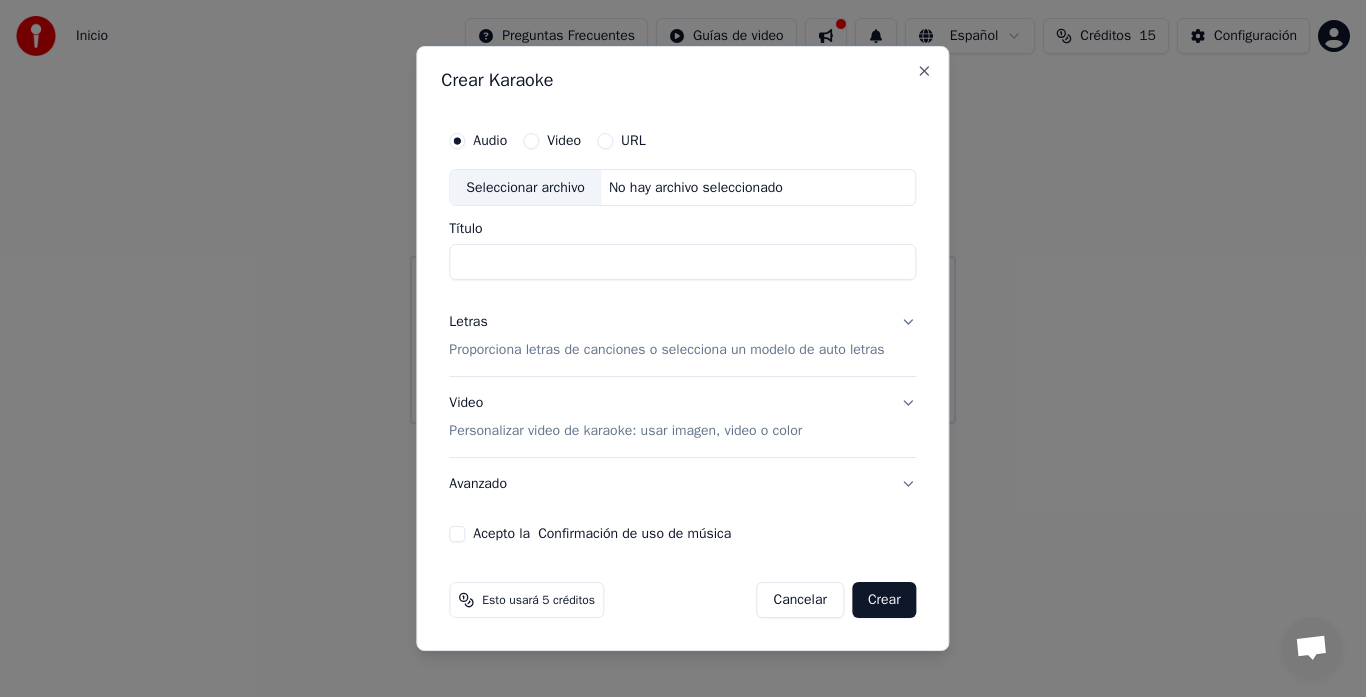 click on "Crear Karaoke" at bounding box center [682, 80] 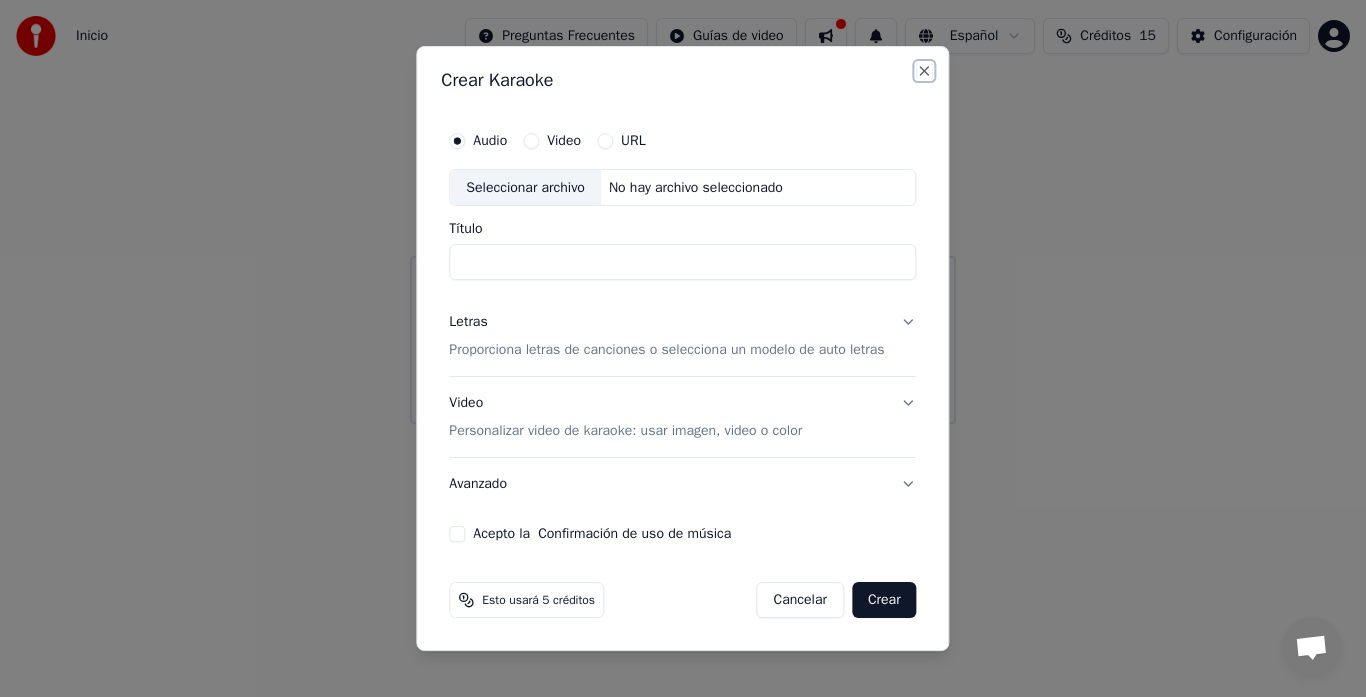 click on "Close" at bounding box center (925, 71) 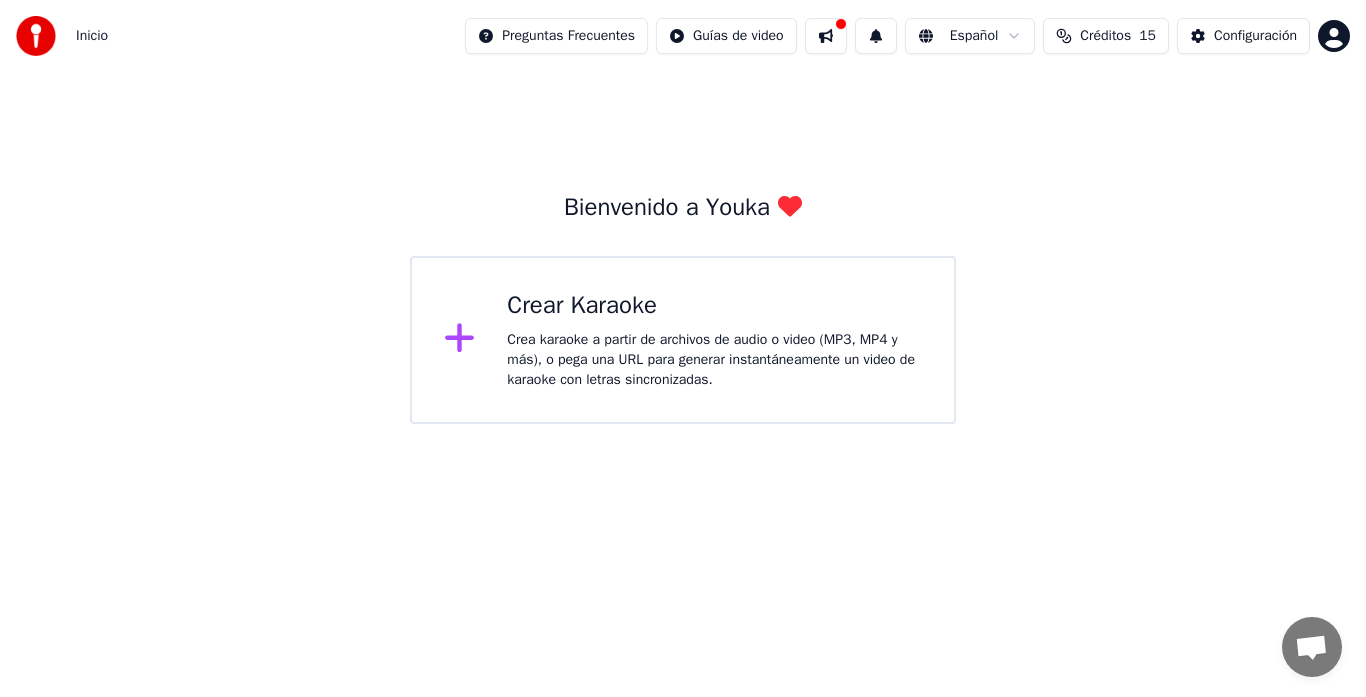 click on "Crear Karaoke" at bounding box center (714, 306) 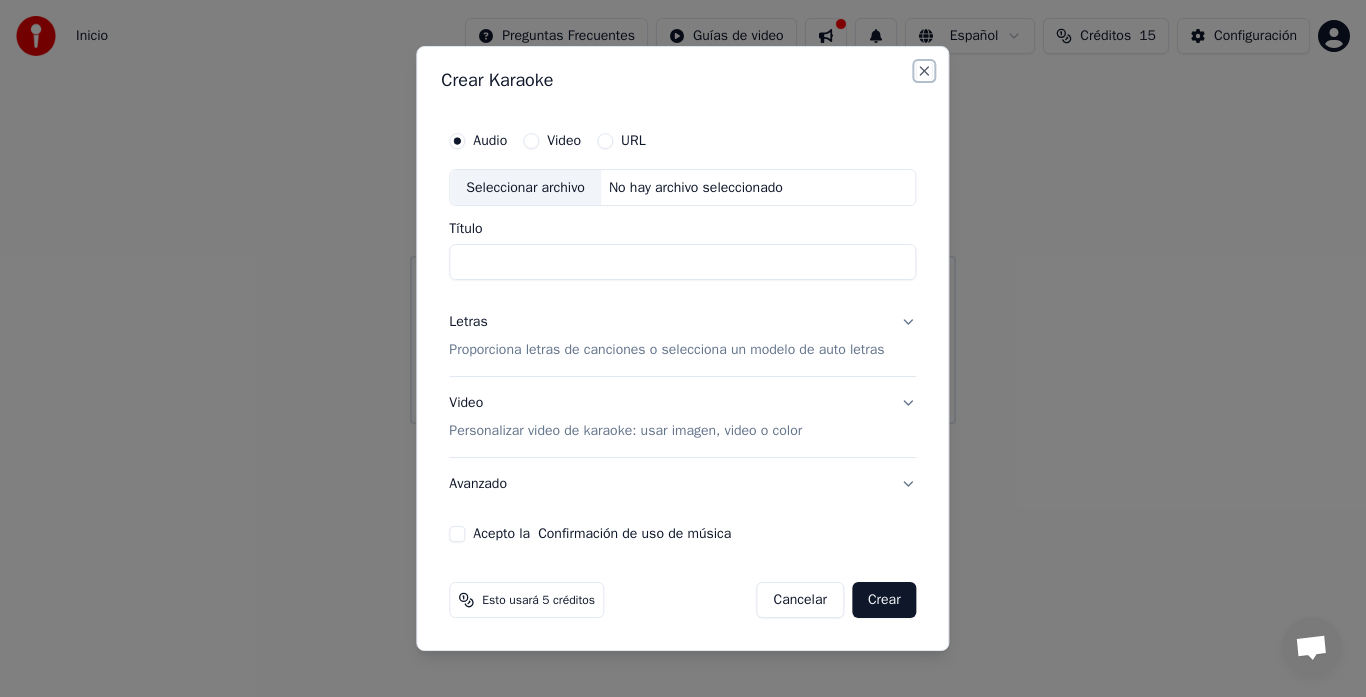 click on "Close" at bounding box center (925, 71) 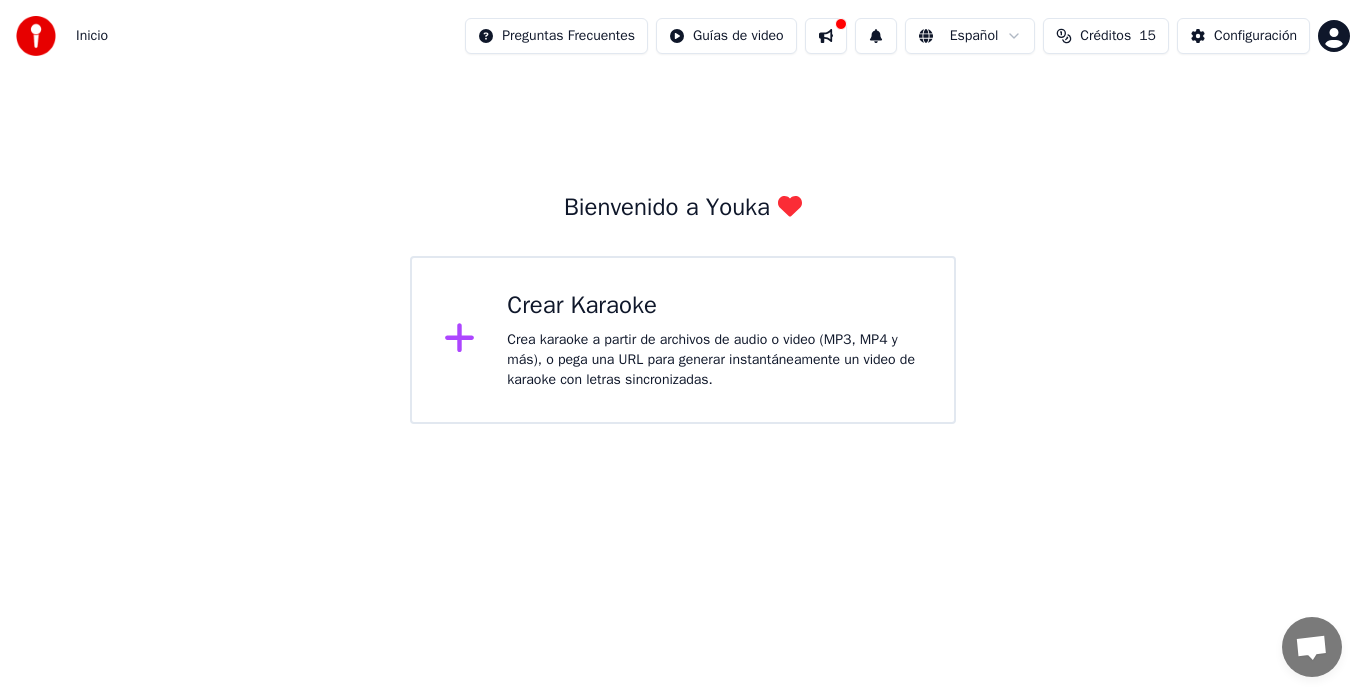 click at bounding box center [826, 36] 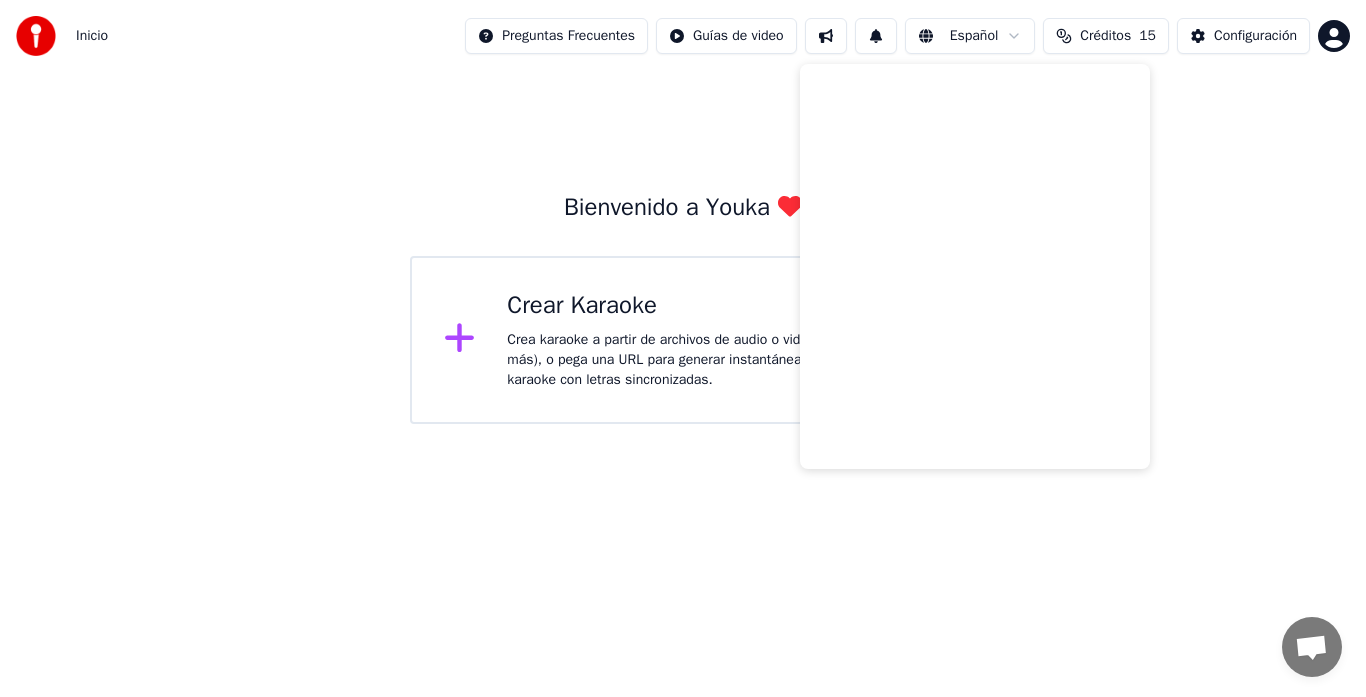 click on "Bienvenido a Youka Crear Karaoke Crea karaoke a partir de archivos de audio o video (MP3, MP4 y más), o pega una URL para generar instantáneamente un video de karaoke con letras sincronizadas." at bounding box center [683, 248] 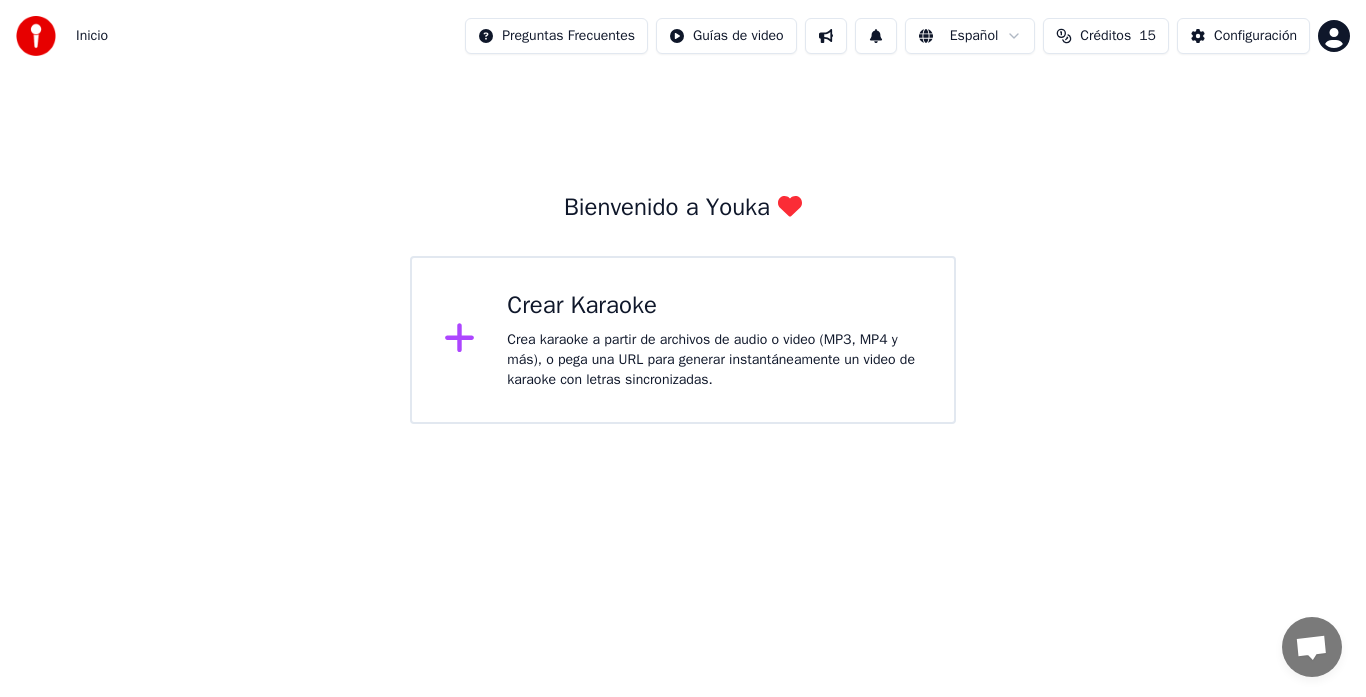 click at bounding box center (468, 340) 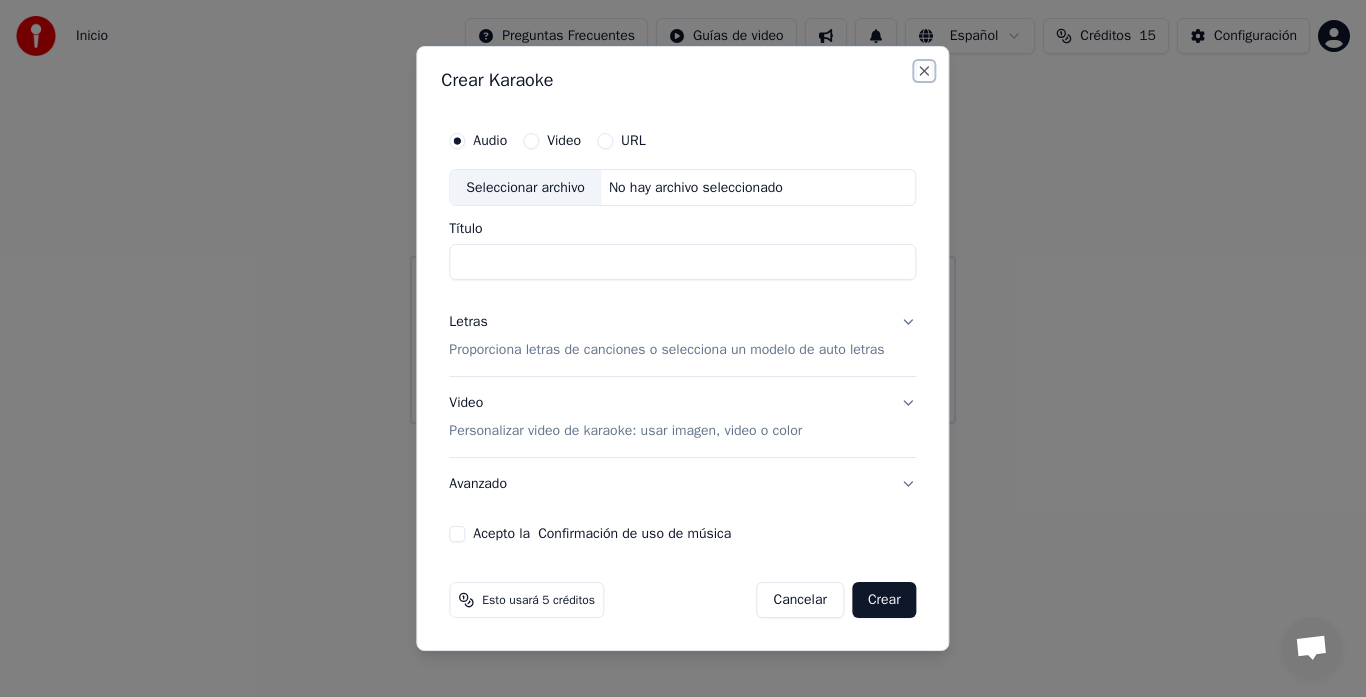 click on "Close" at bounding box center [925, 71] 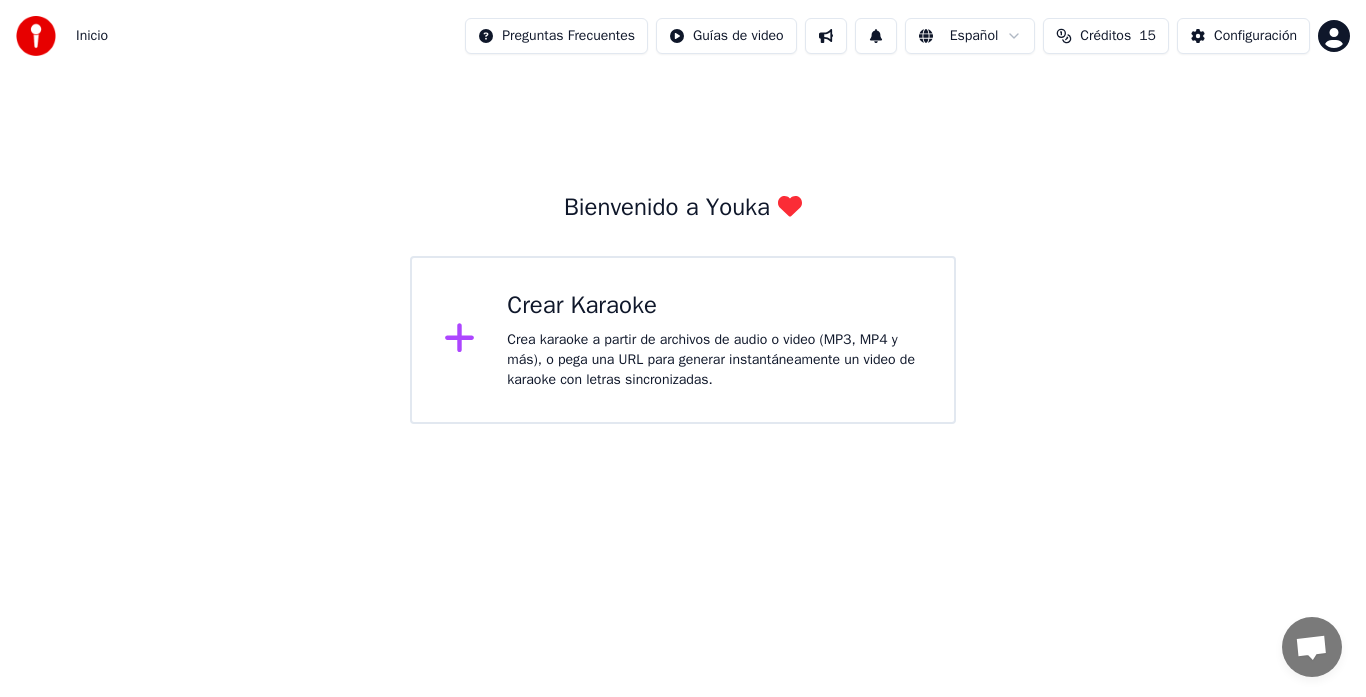 click on "Crea karaoke a partir de archivos de audio o video (MP3, MP4 y más), o pega una URL para generar instantáneamente un video de karaoke con letras sincronizadas." at bounding box center (714, 360) 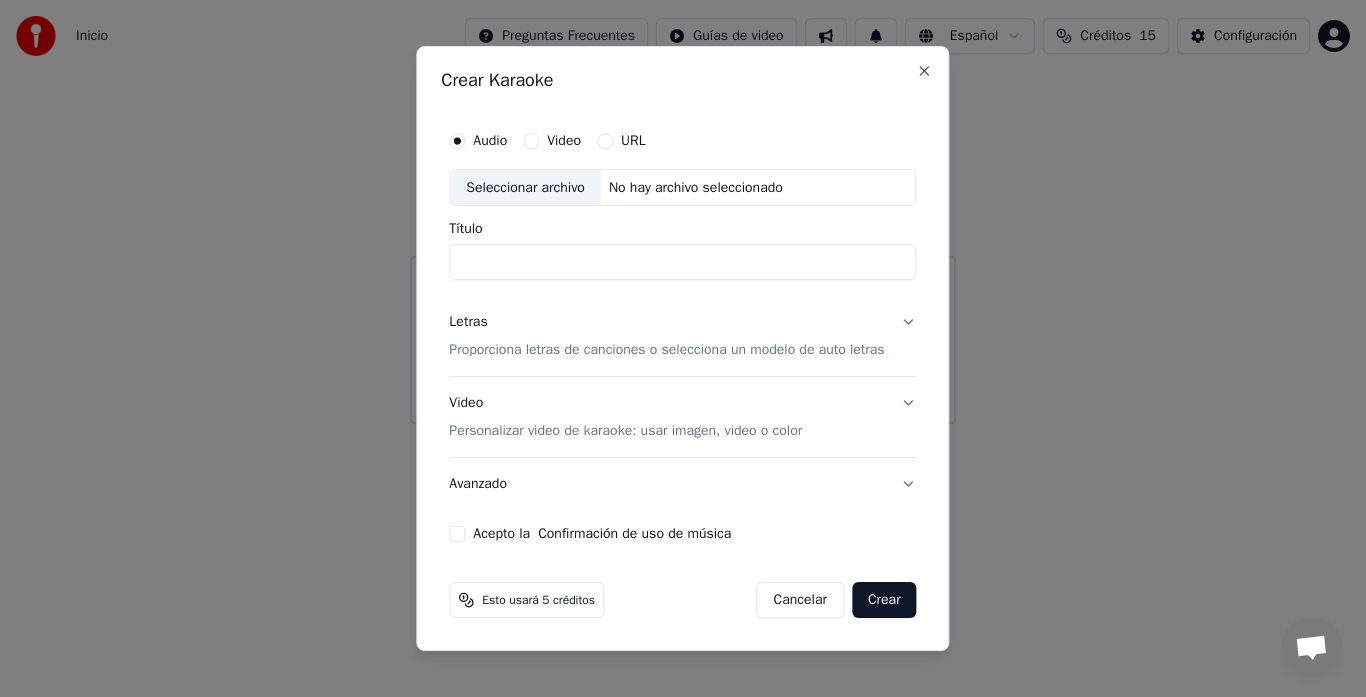 click on "Acepto la   Confirmación de uso de música" at bounding box center [682, 534] 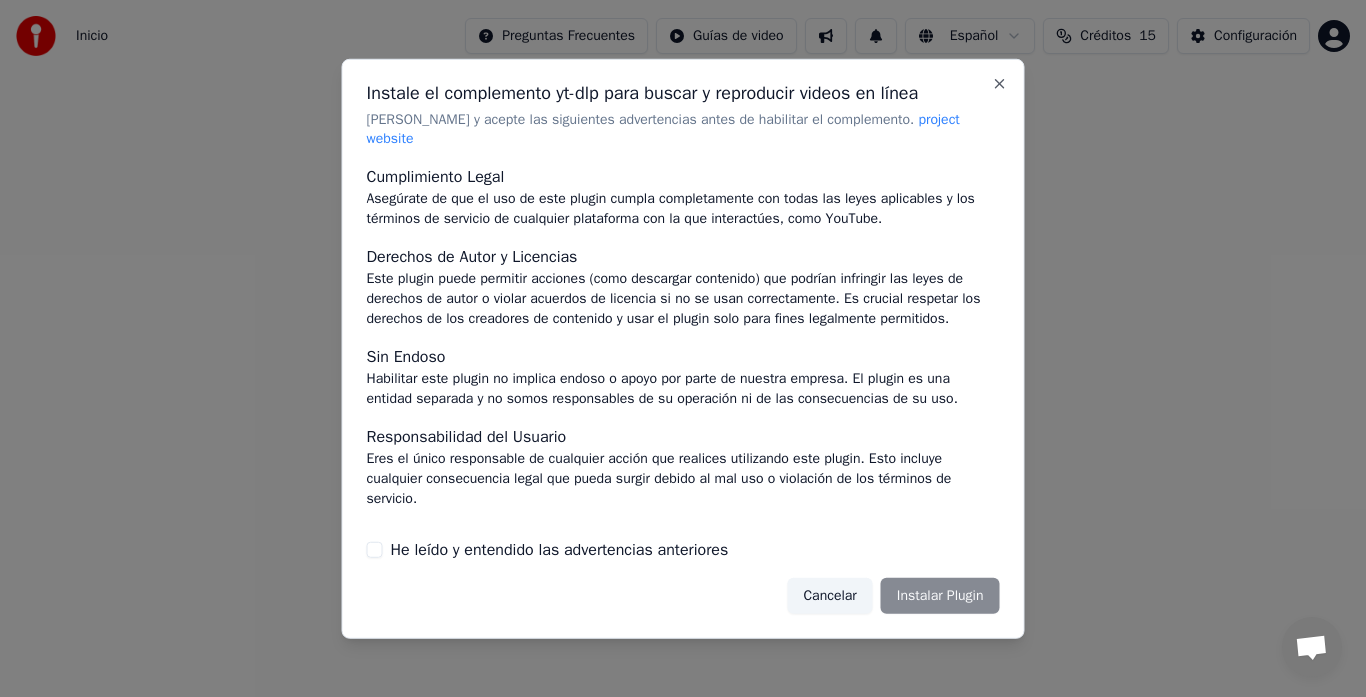 click on "He leído y entendido las advertencias anteriores" at bounding box center (683, 550) 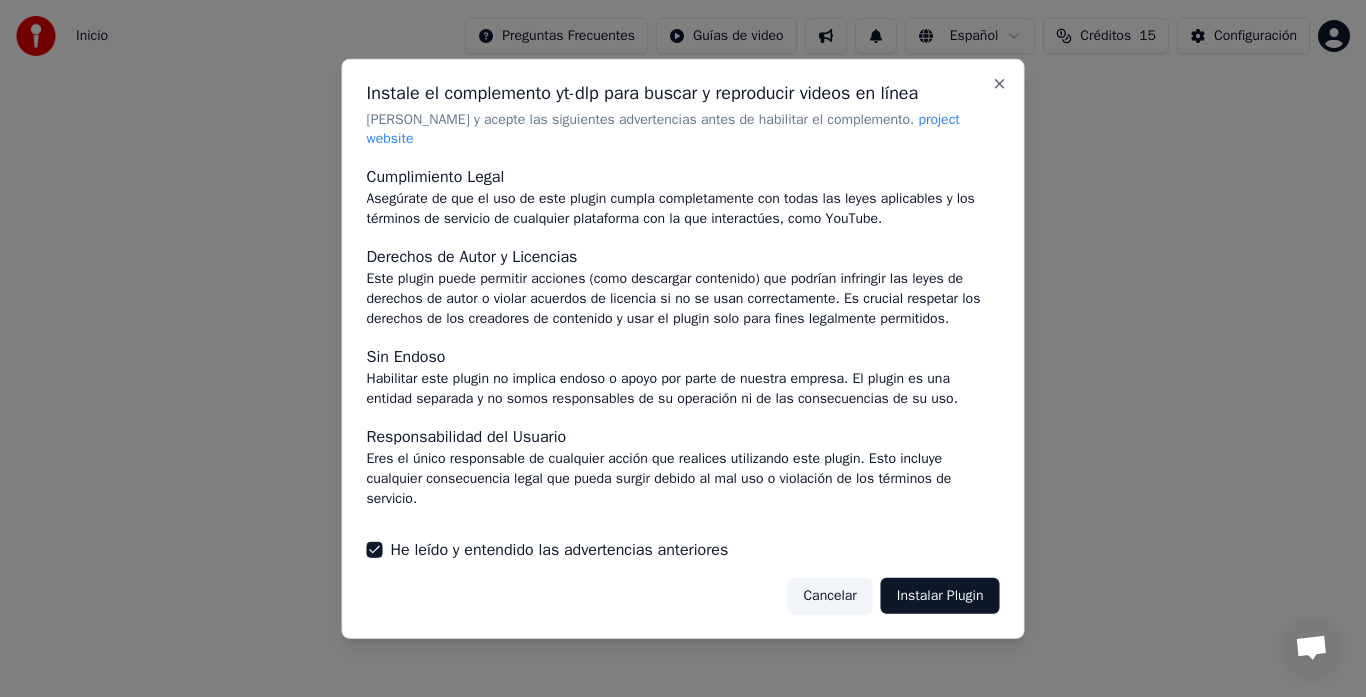 click on "Instalar Plugin" at bounding box center [940, 596] 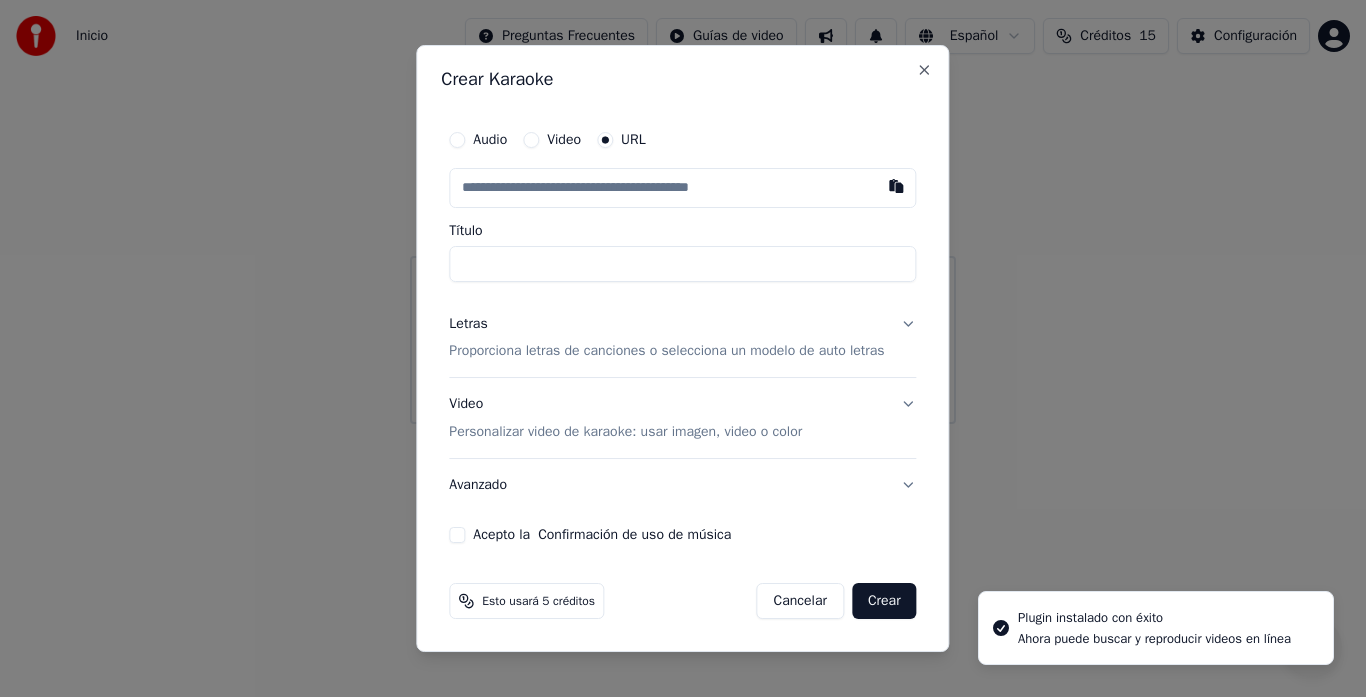 click at bounding box center [682, 188] 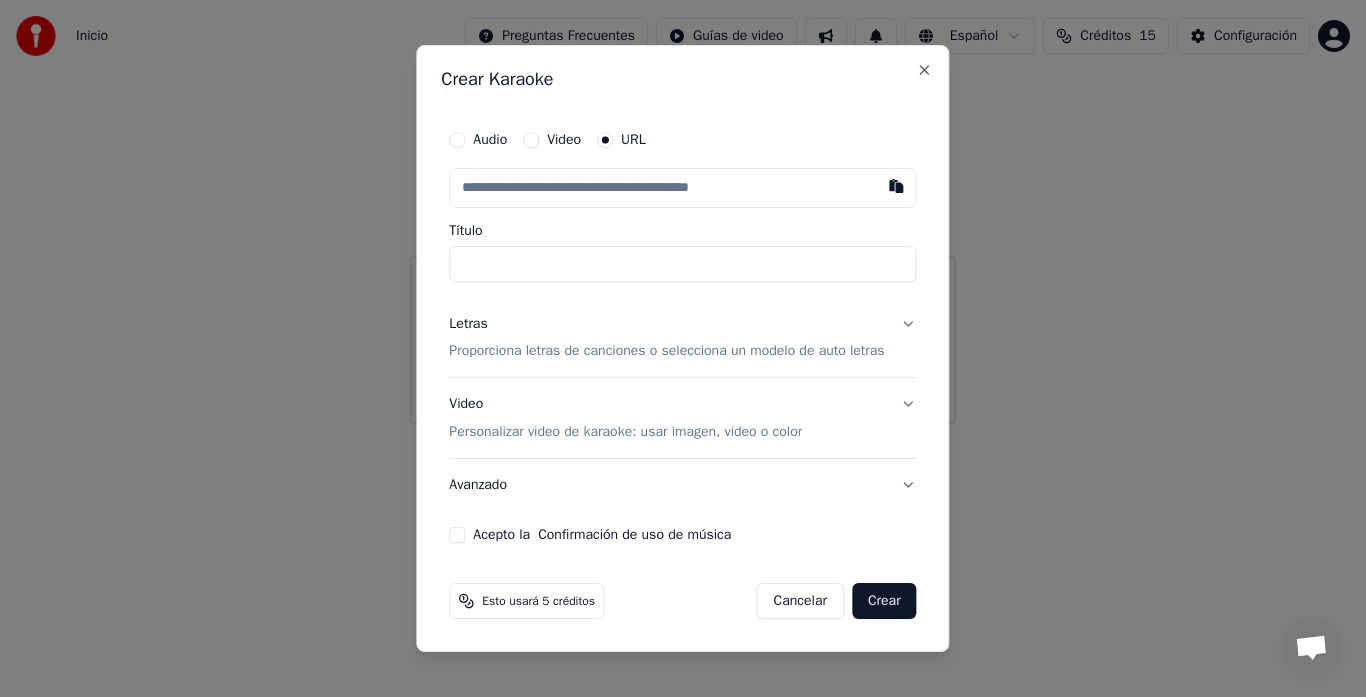click at bounding box center [682, 188] 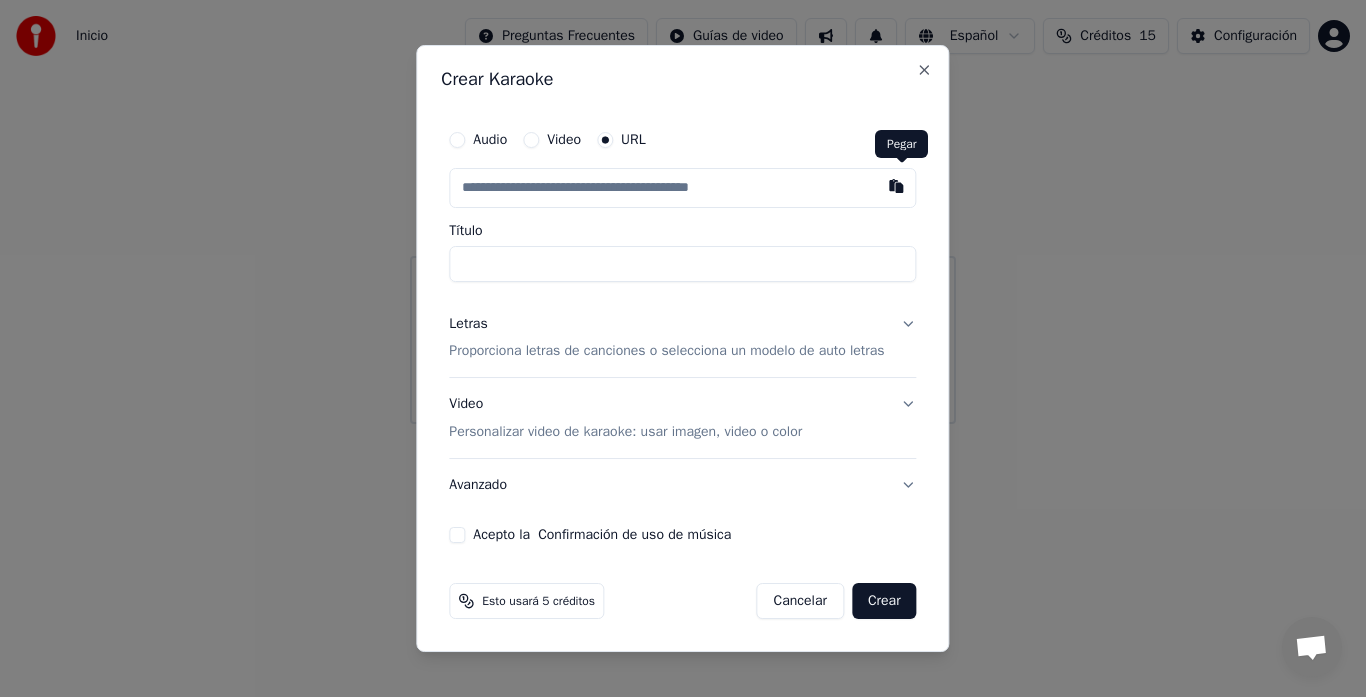 click at bounding box center (897, 186) 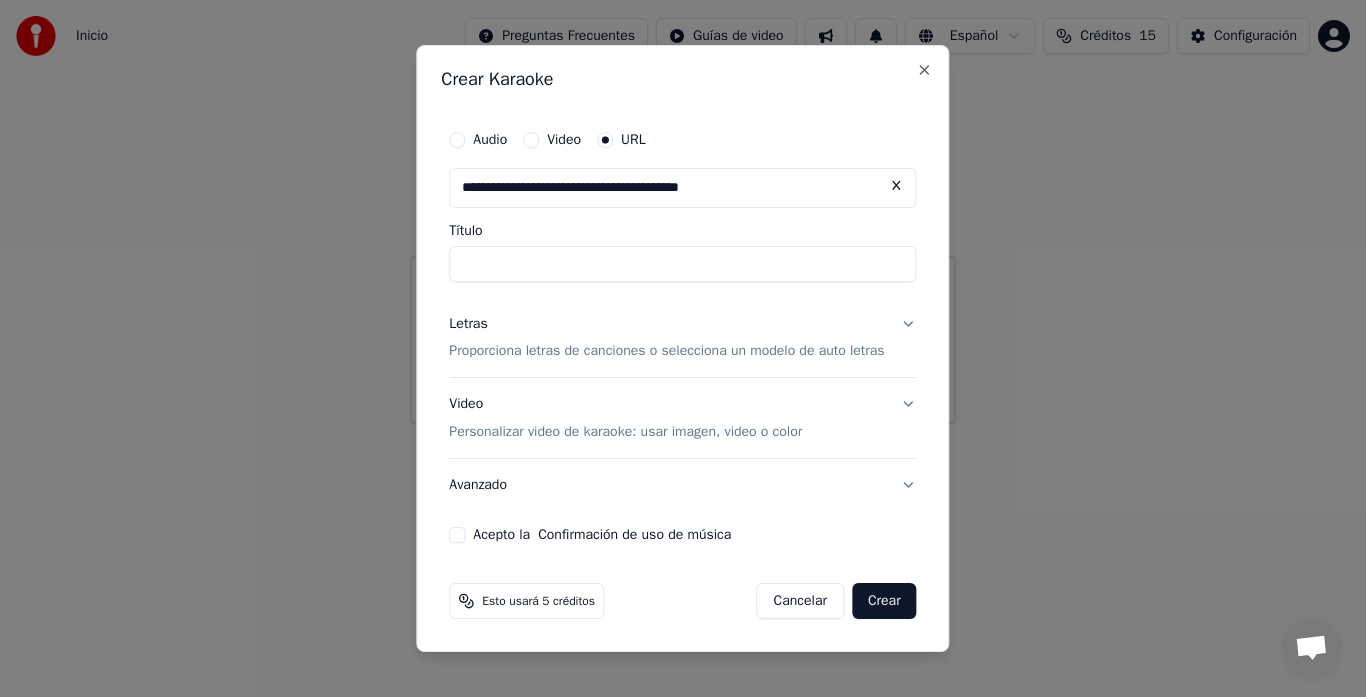 type on "**********" 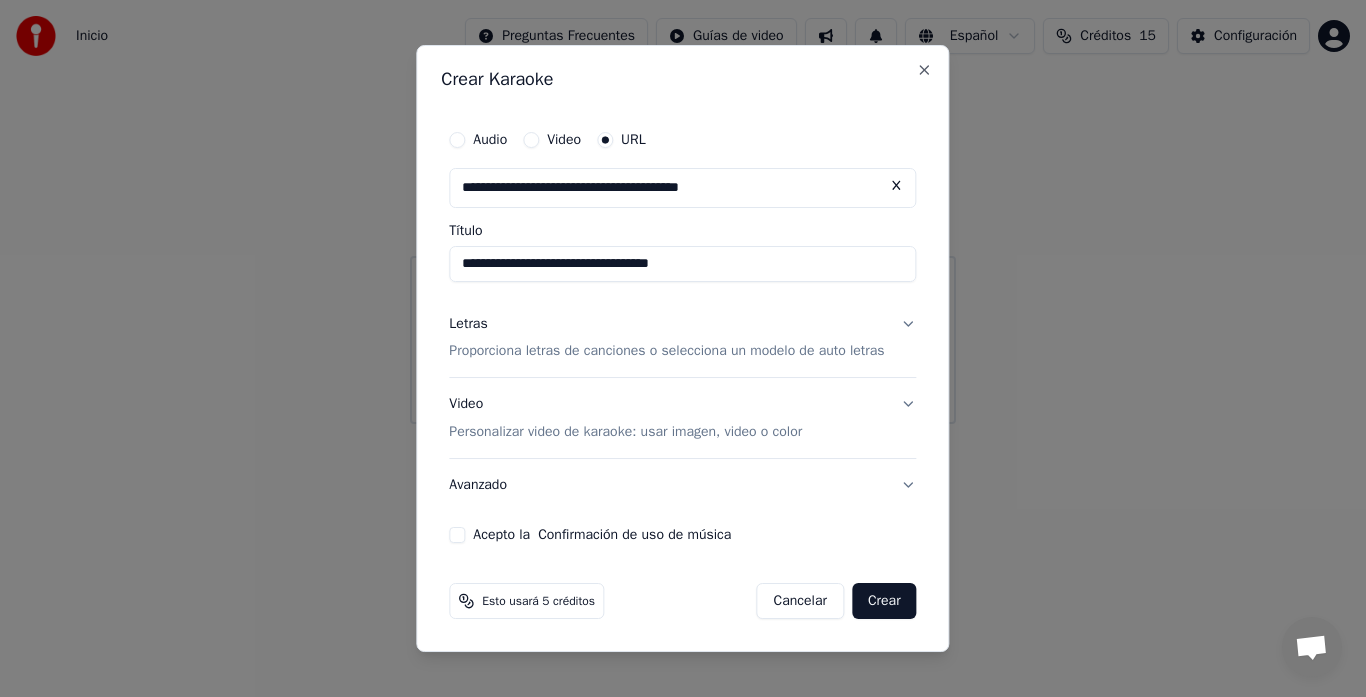 click on "Crear" at bounding box center [884, 601] 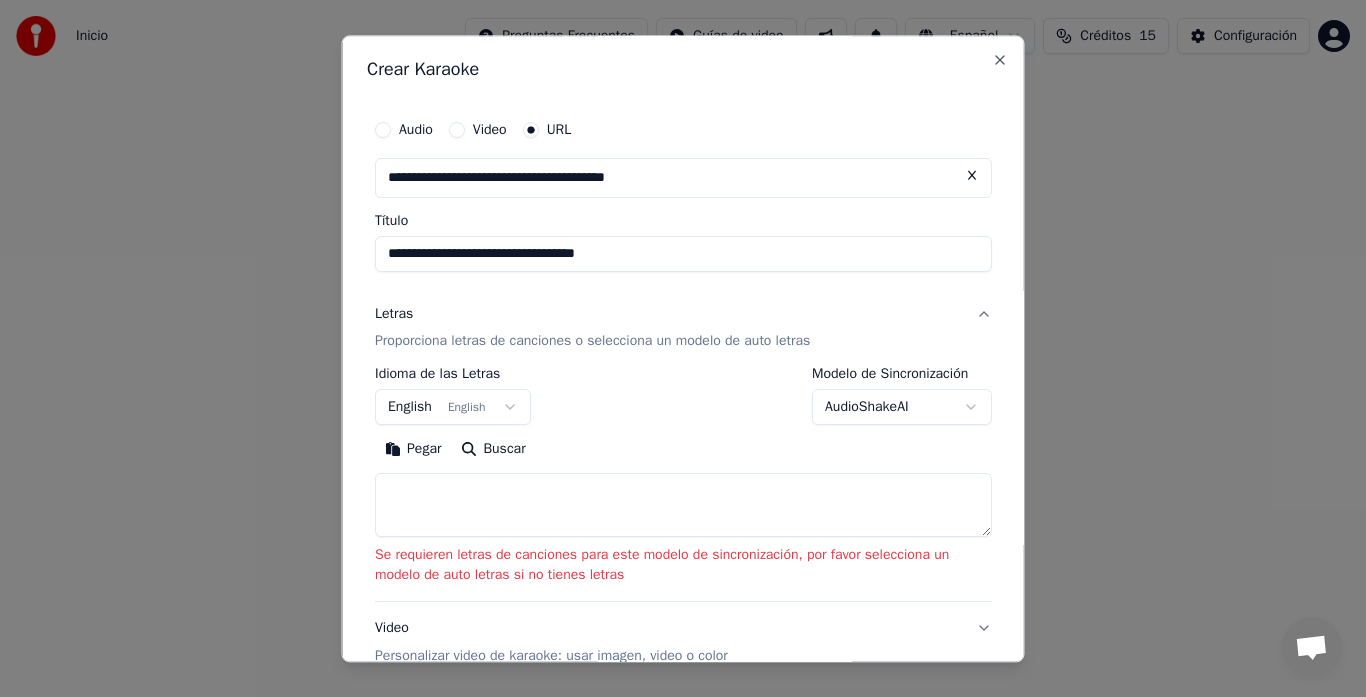 click on "English English" at bounding box center (453, 408) 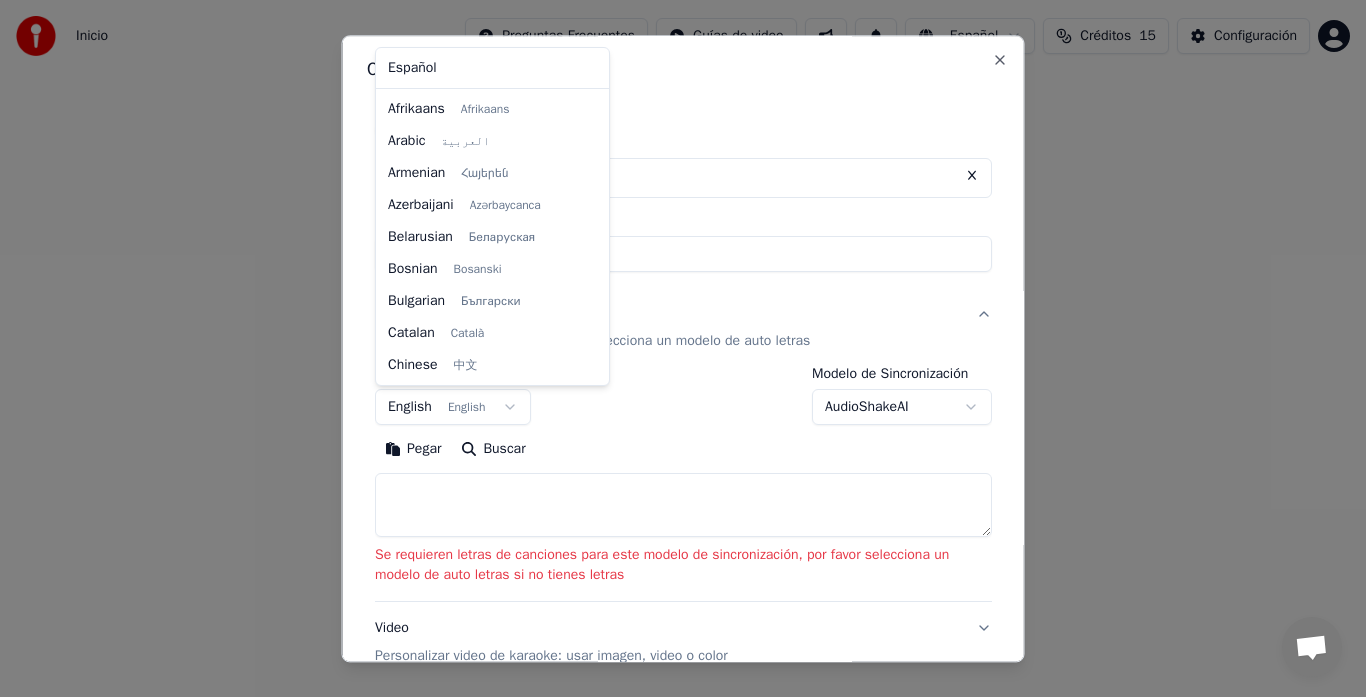 scroll, scrollTop: 160, scrollLeft: 0, axis: vertical 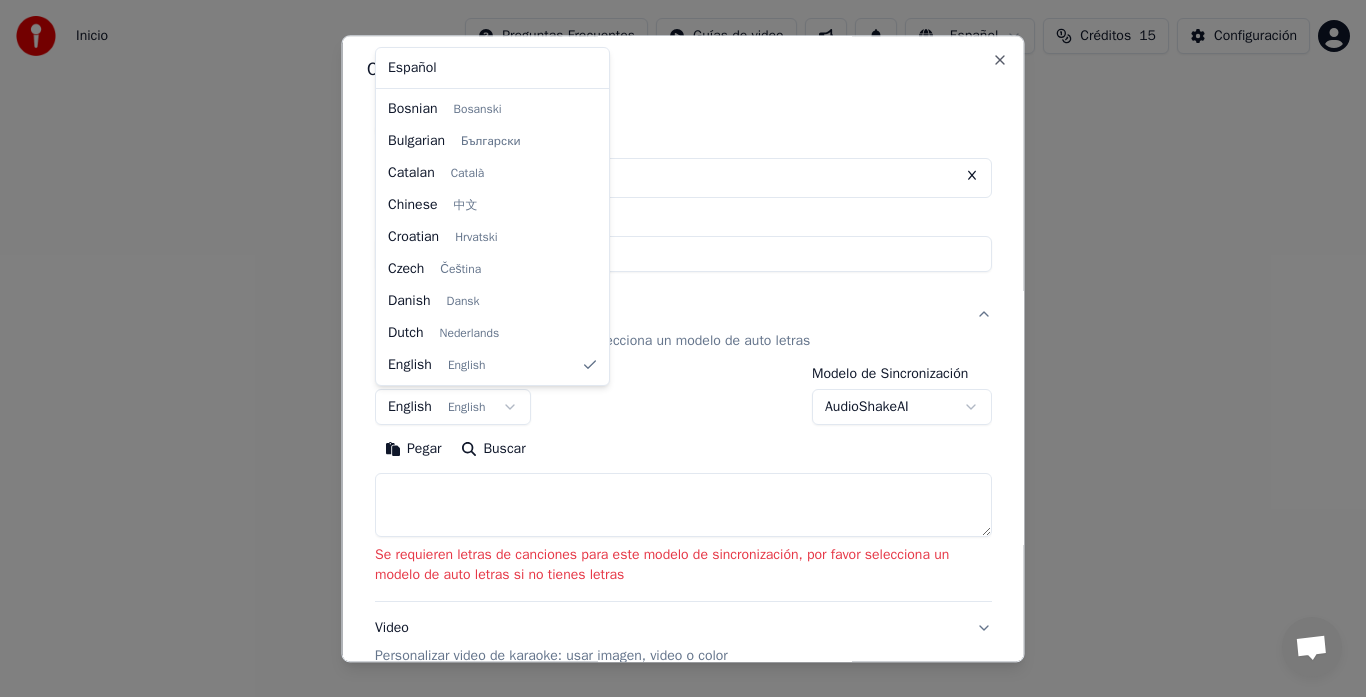 select on "**" 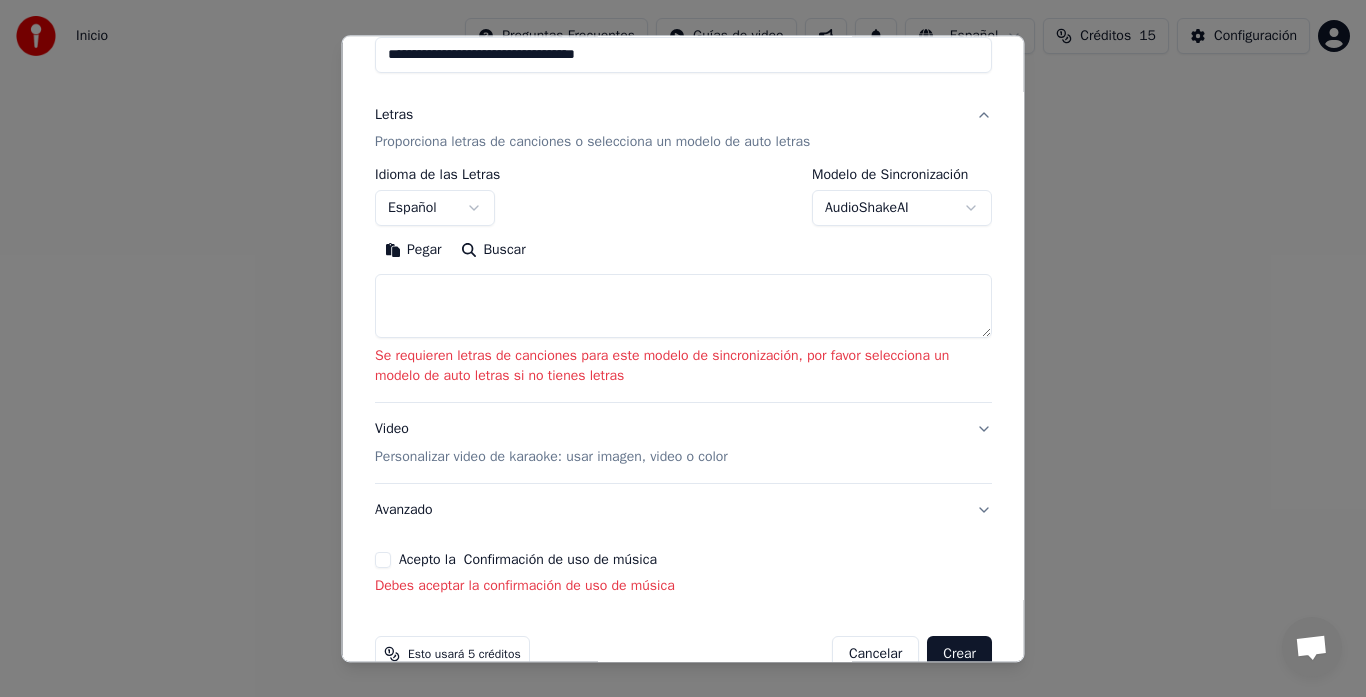 scroll, scrollTop: 242, scrollLeft: 0, axis: vertical 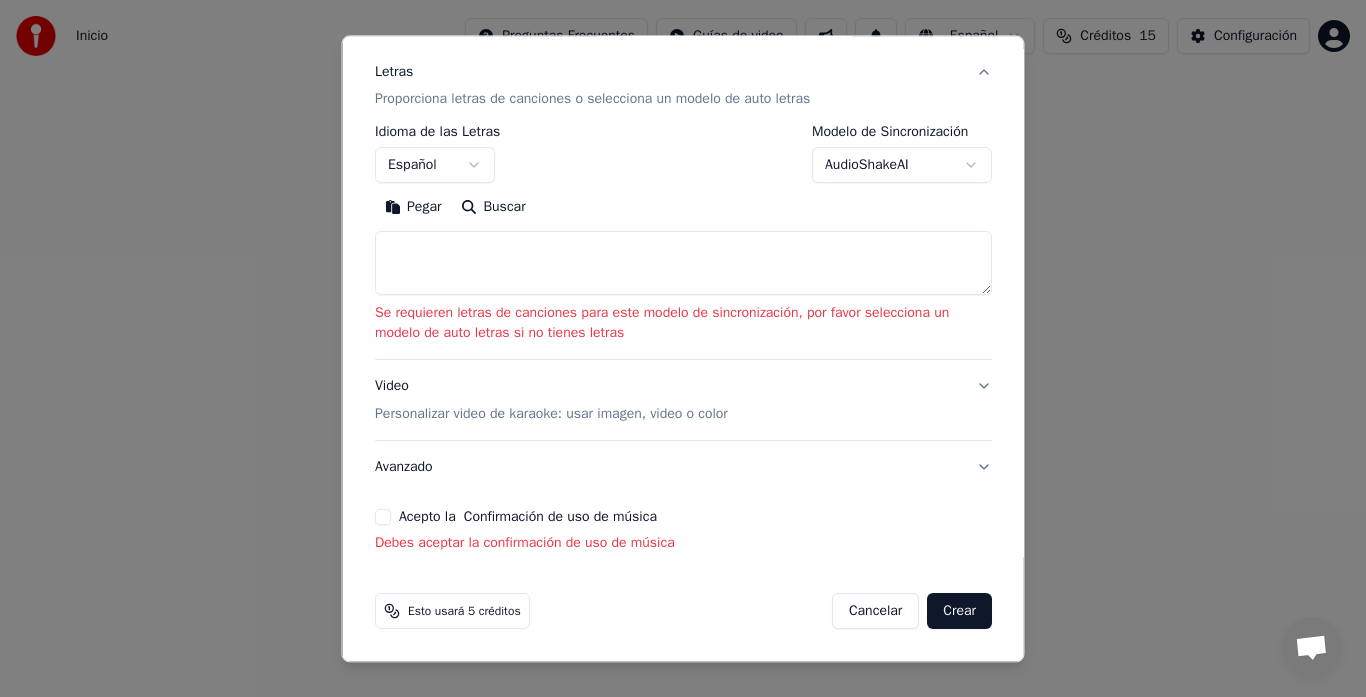 click at bounding box center (683, 264) 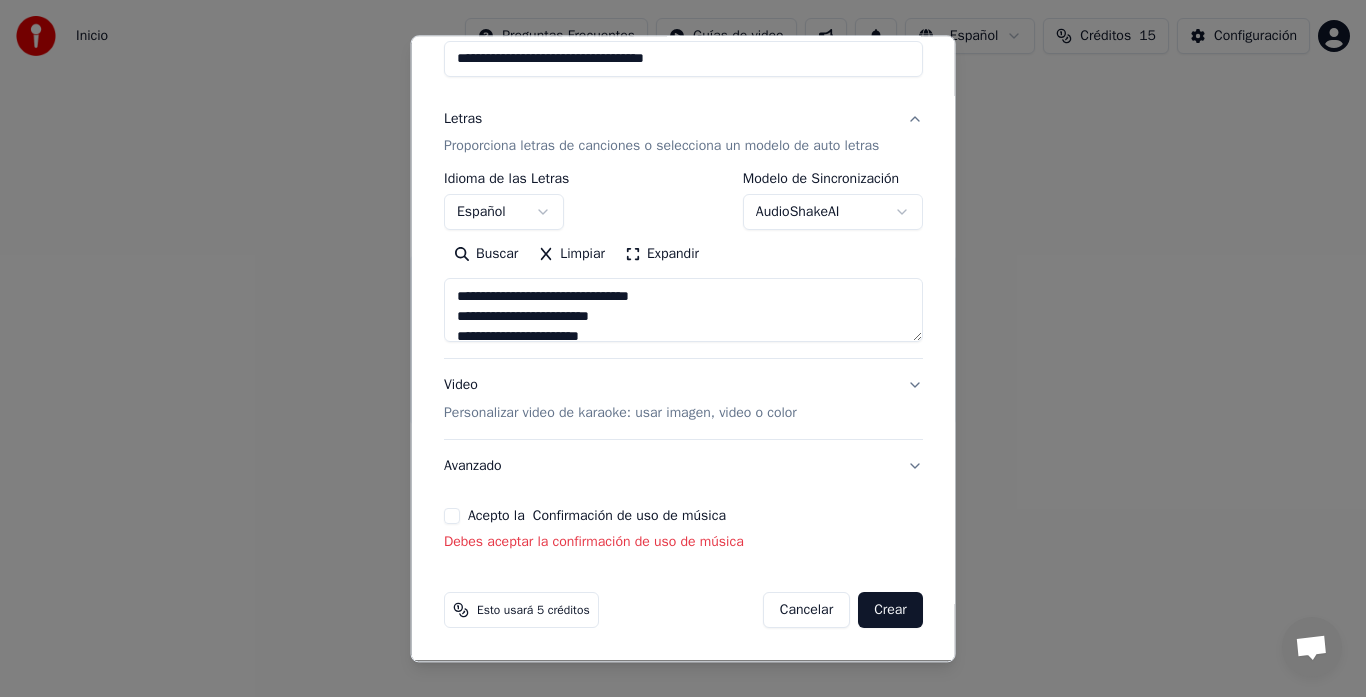 scroll, scrollTop: 195, scrollLeft: 0, axis: vertical 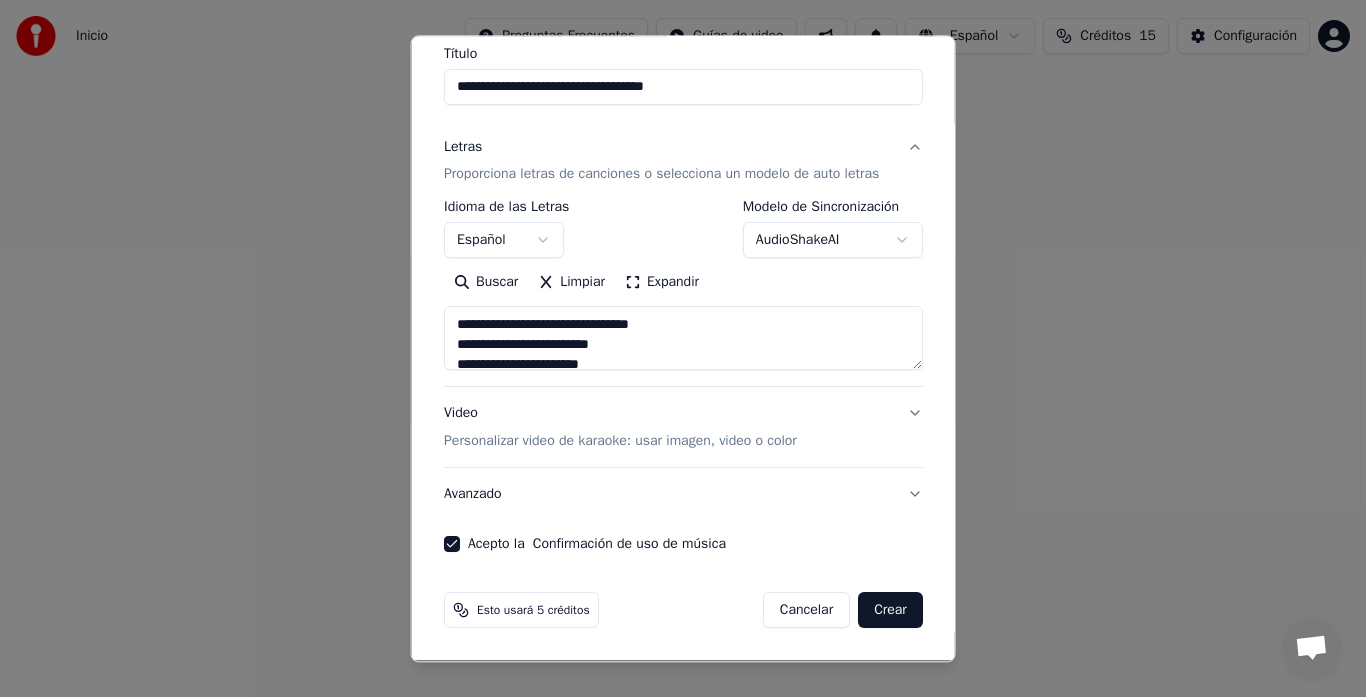 click on "Crear" at bounding box center [890, 611] 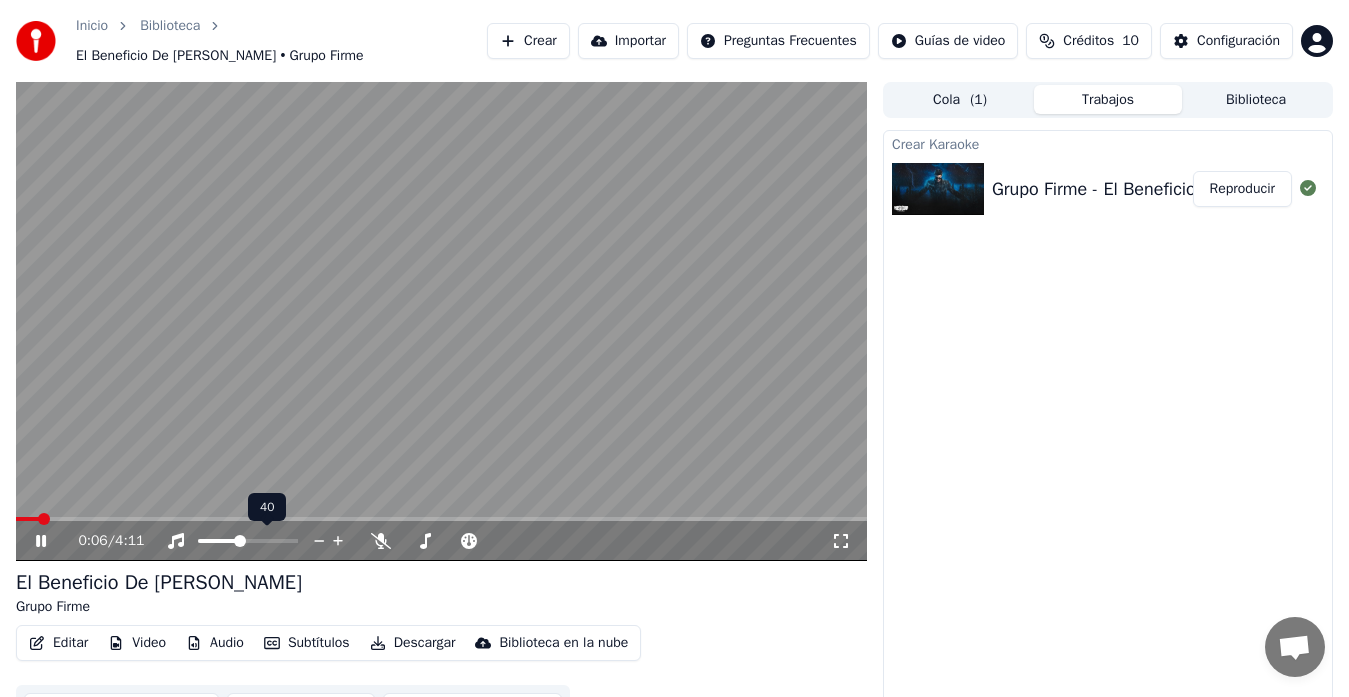 click at bounding box center [218, 541] 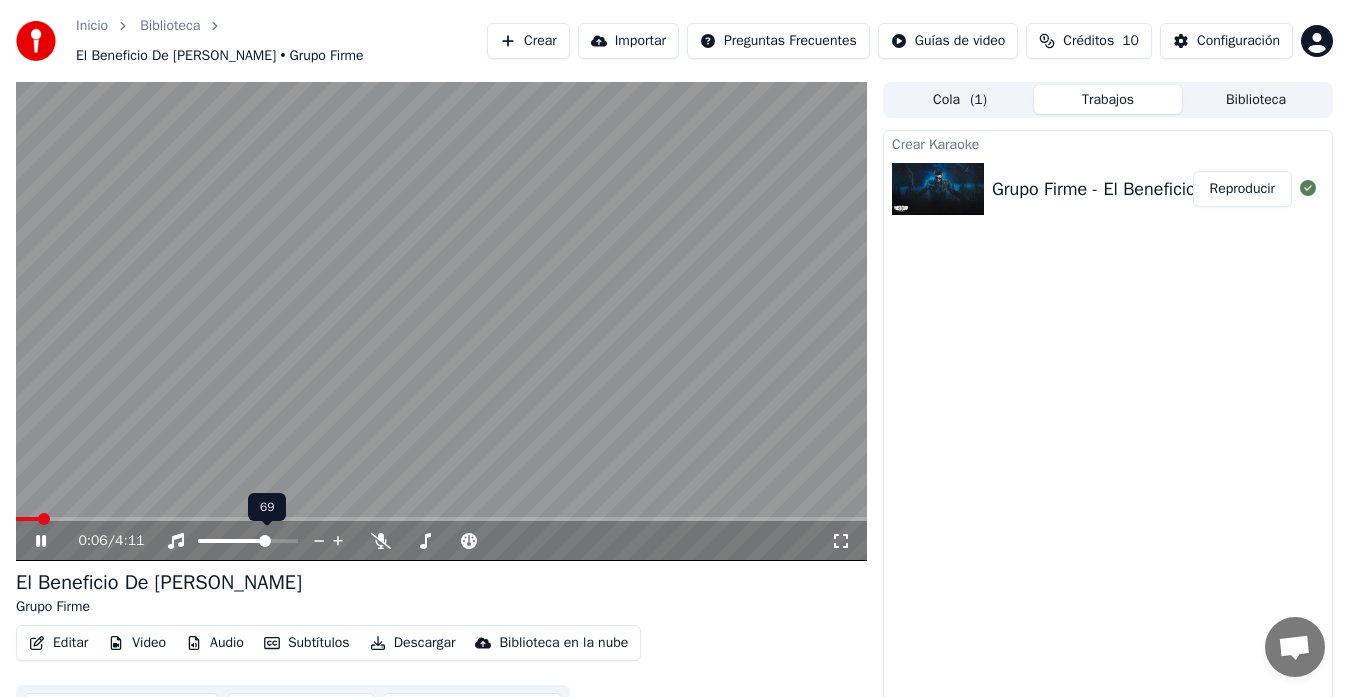 click at bounding box center [248, 541] 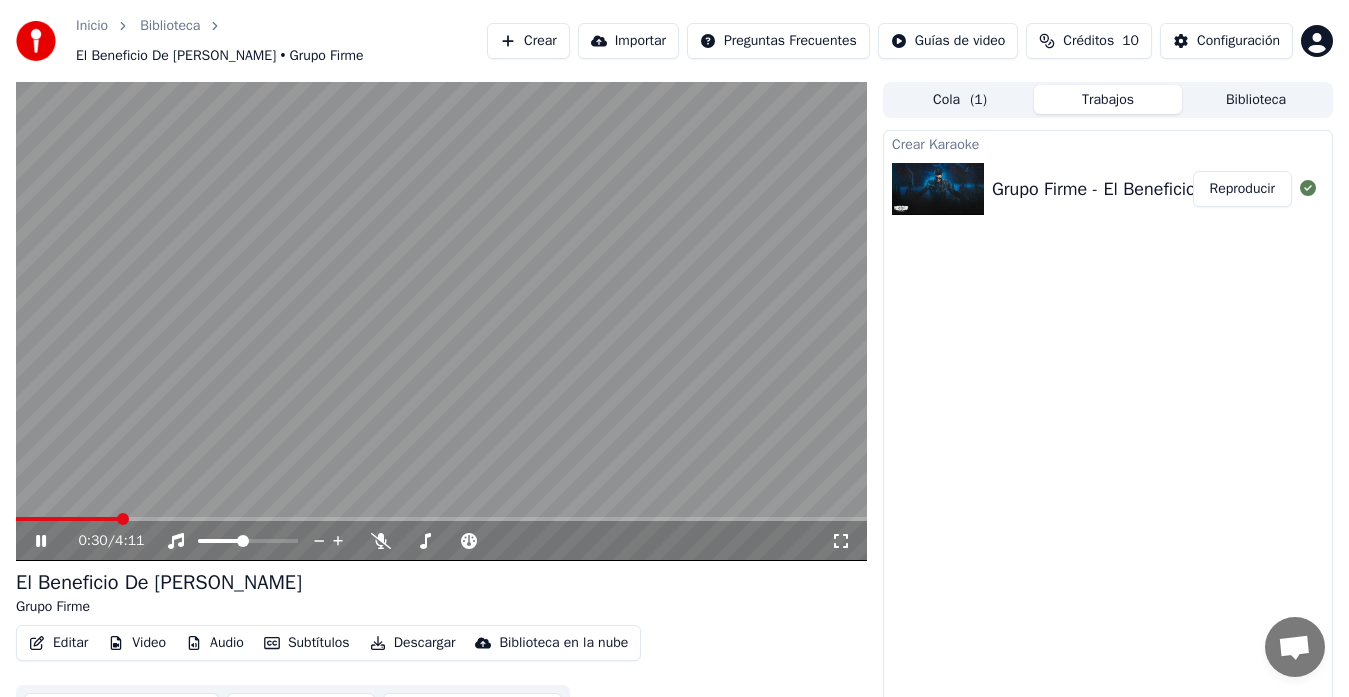 click 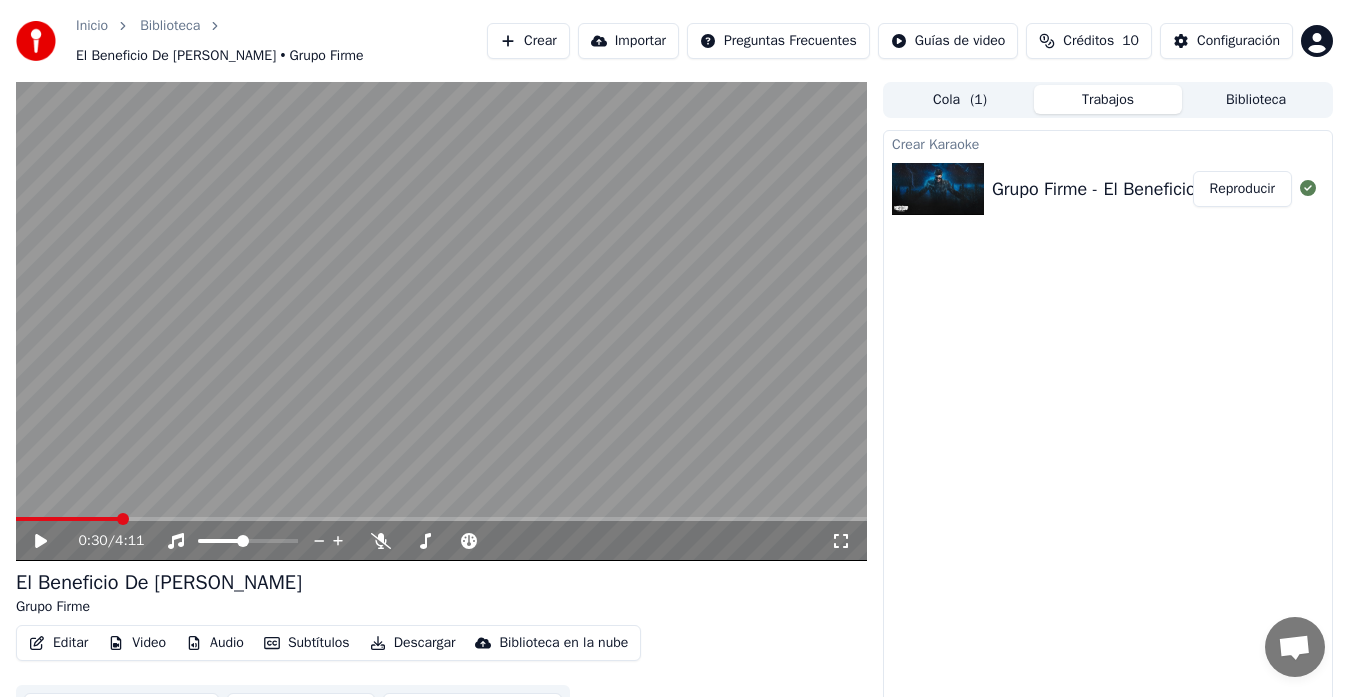 click 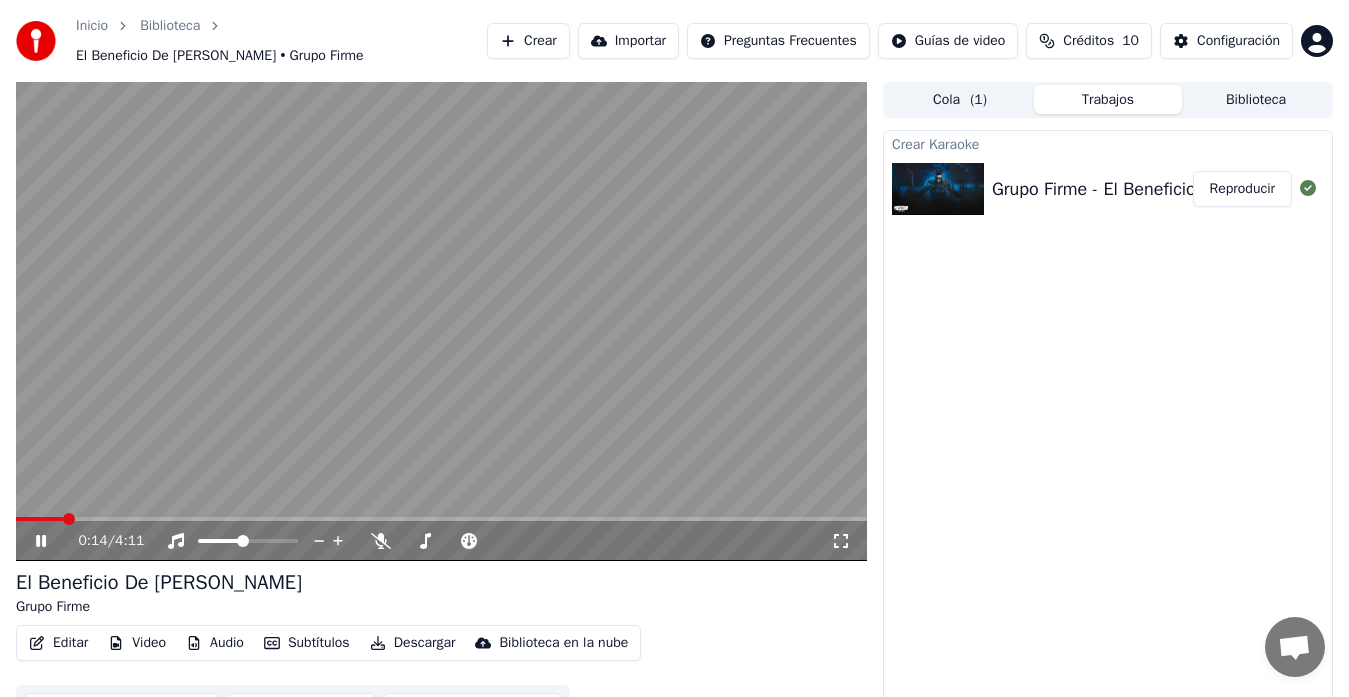 click at bounding box center [39, 519] 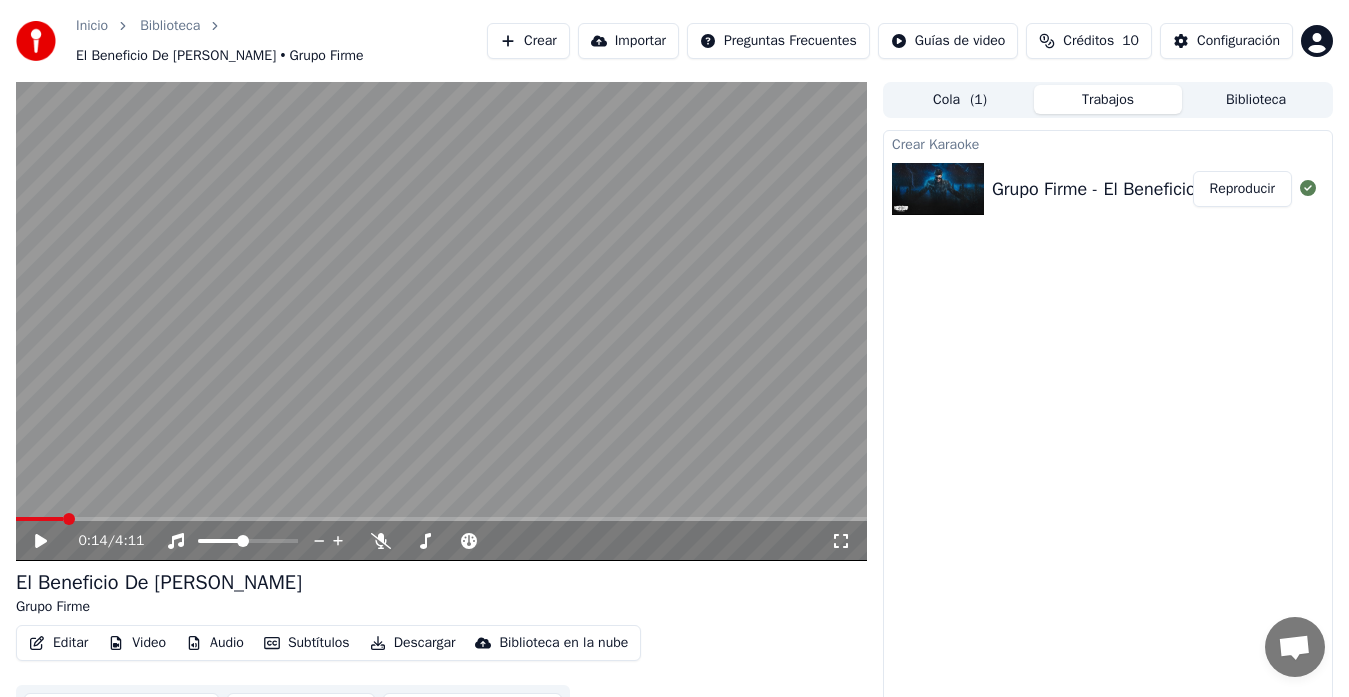 click at bounding box center [441, 321] 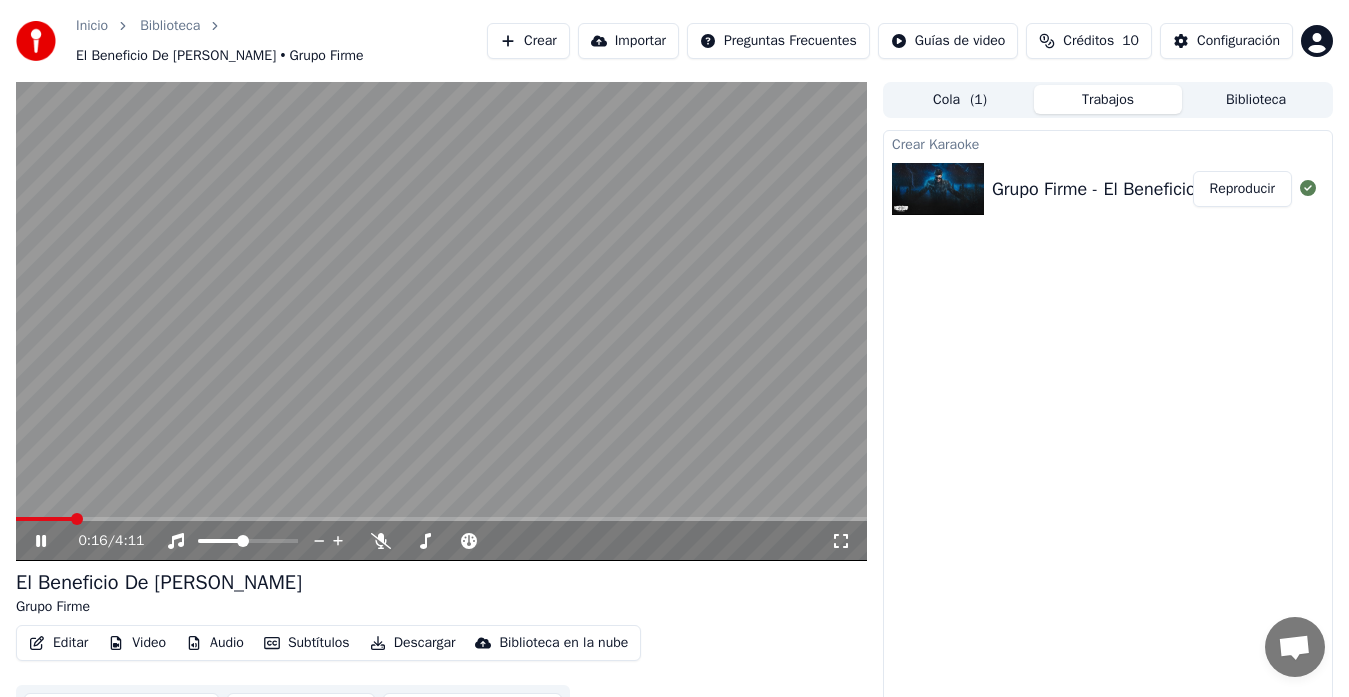 click 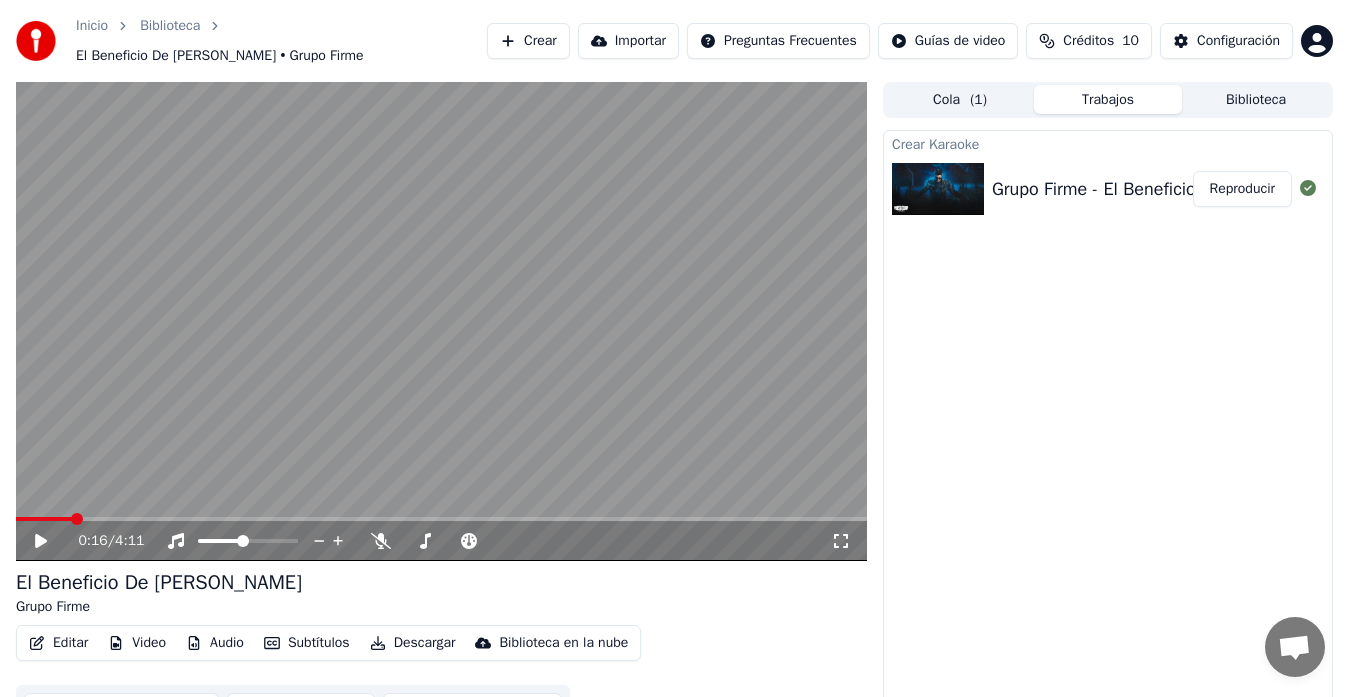 click 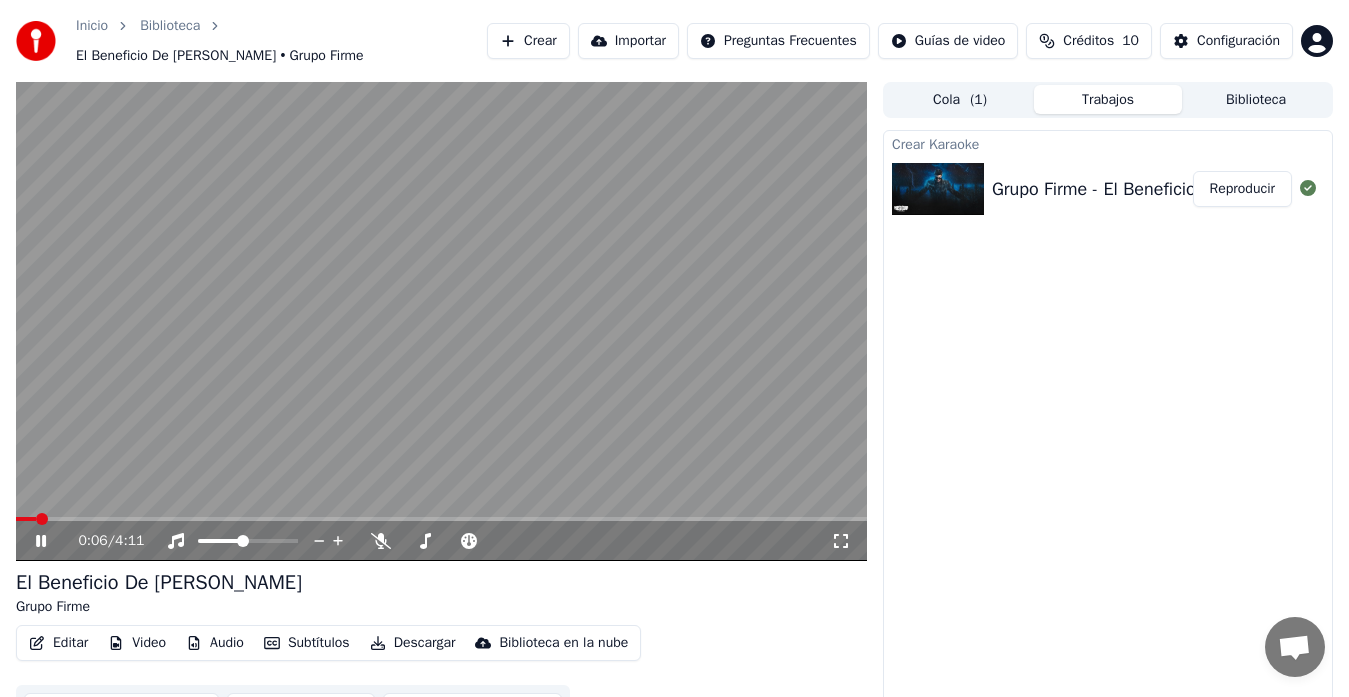 click at bounding box center [26, 519] 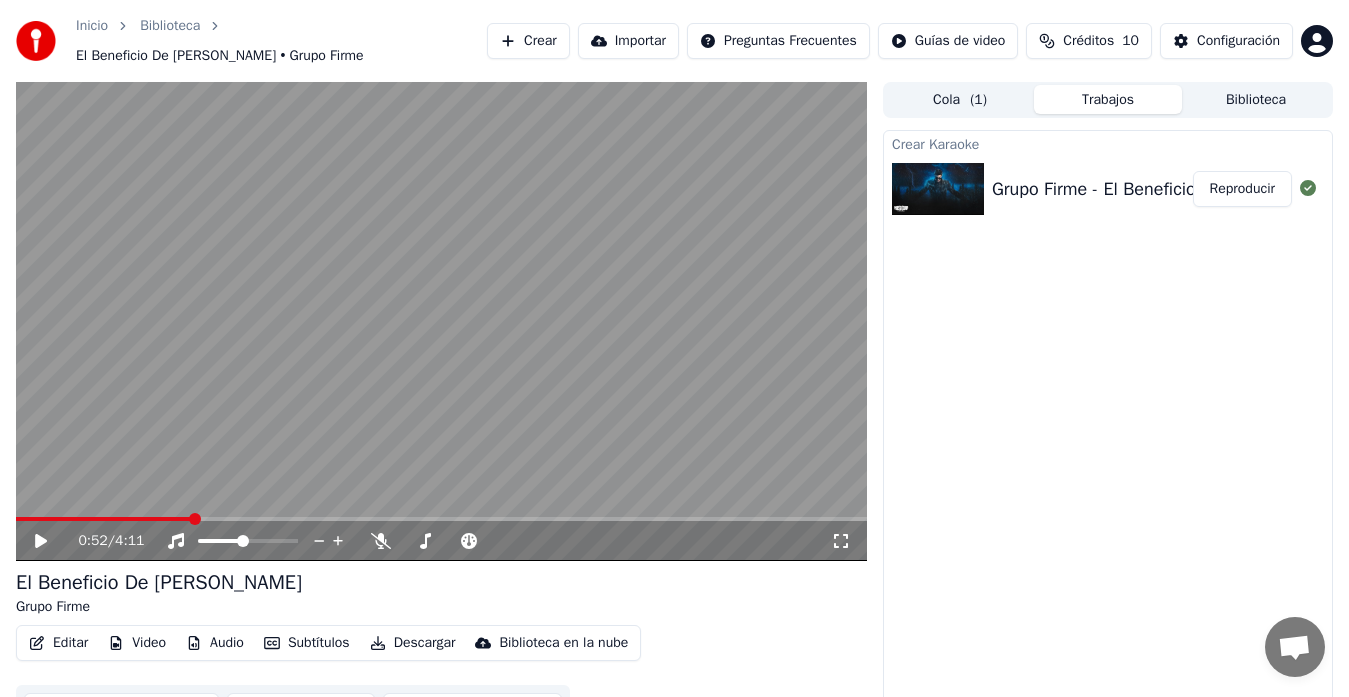 click at bounding box center [441, 519] 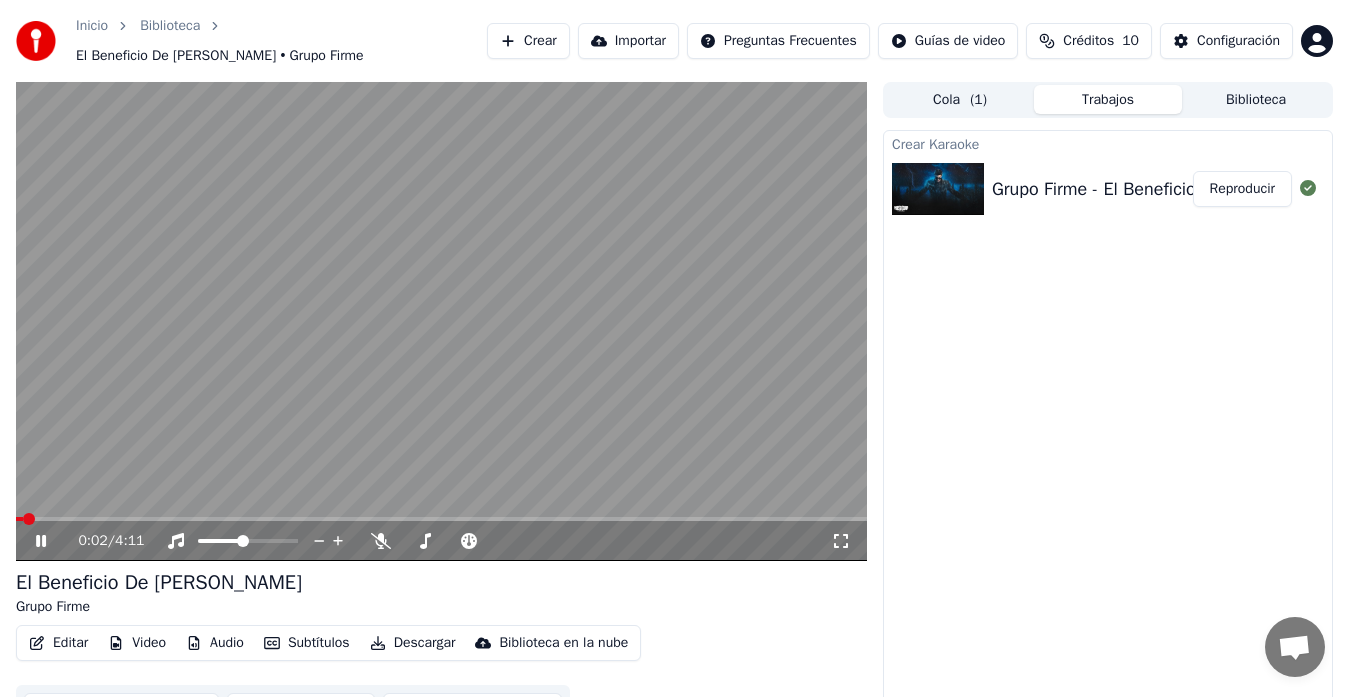click at bounding box center [19, 519] 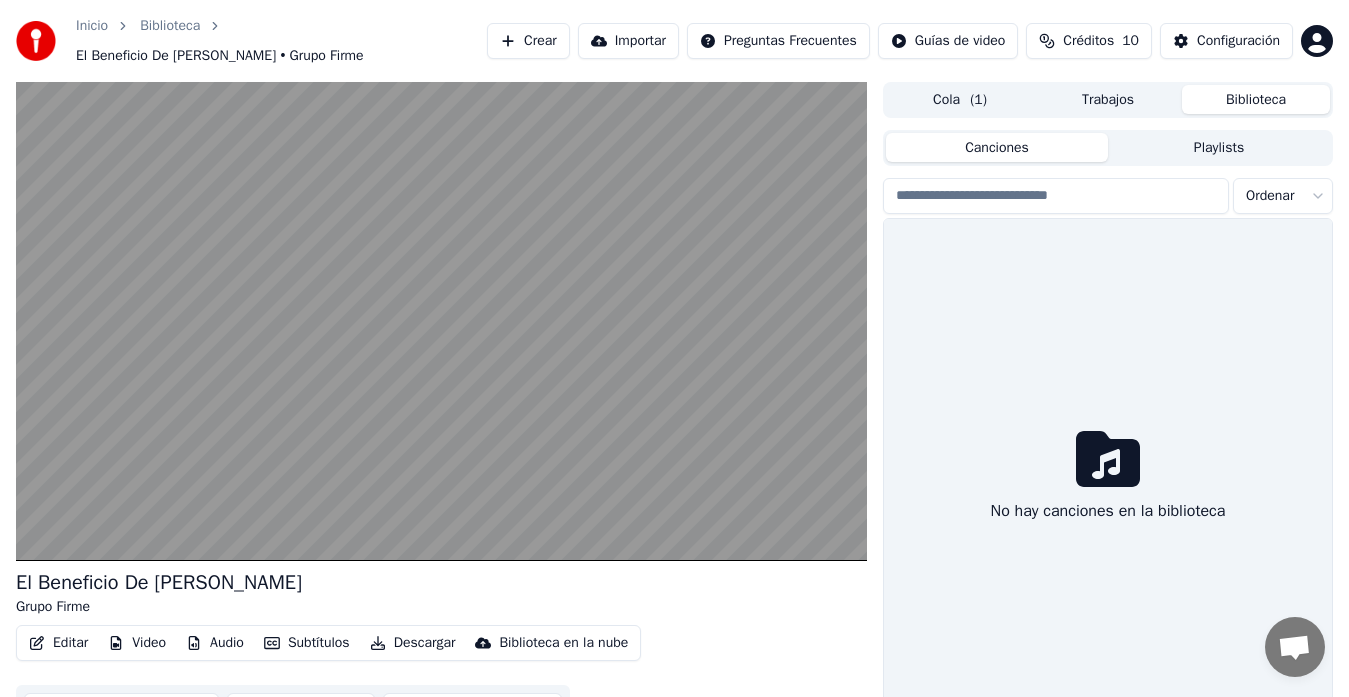 click on "Biblioteca" at bounding box center [1256, 99] 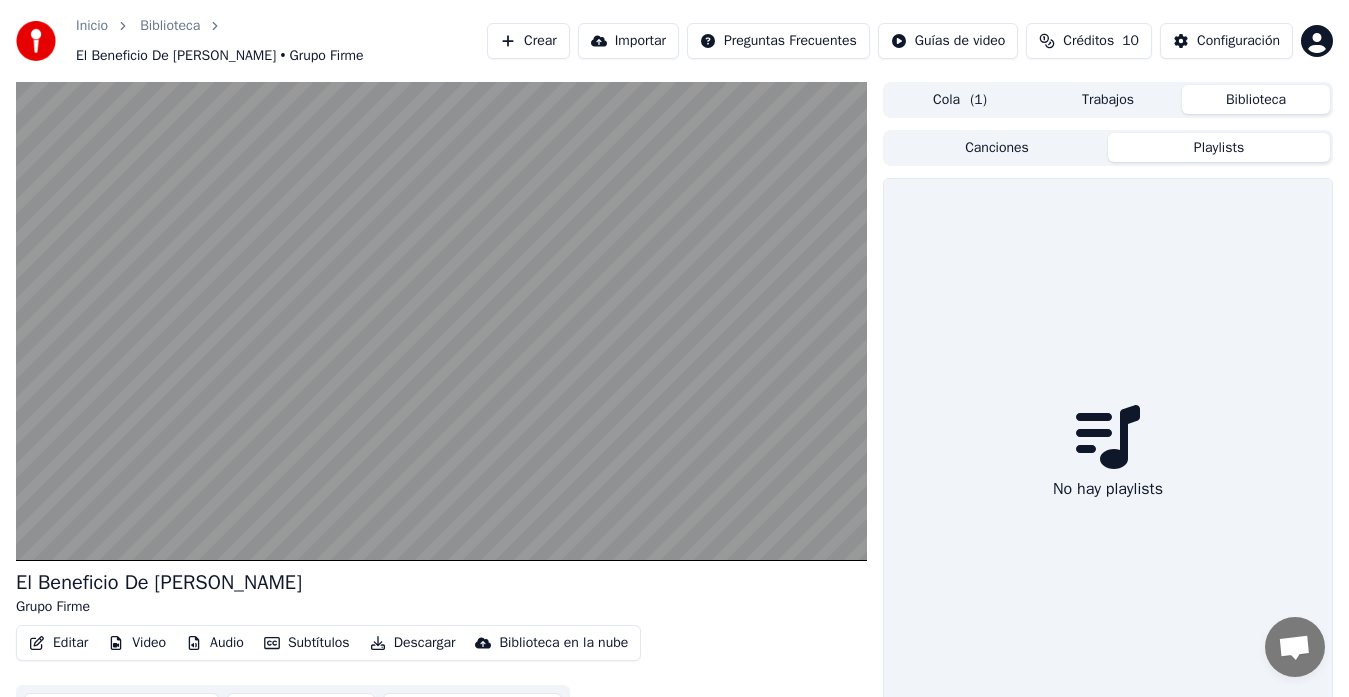 click on "Playlists" at bounding box center [1219, 147] 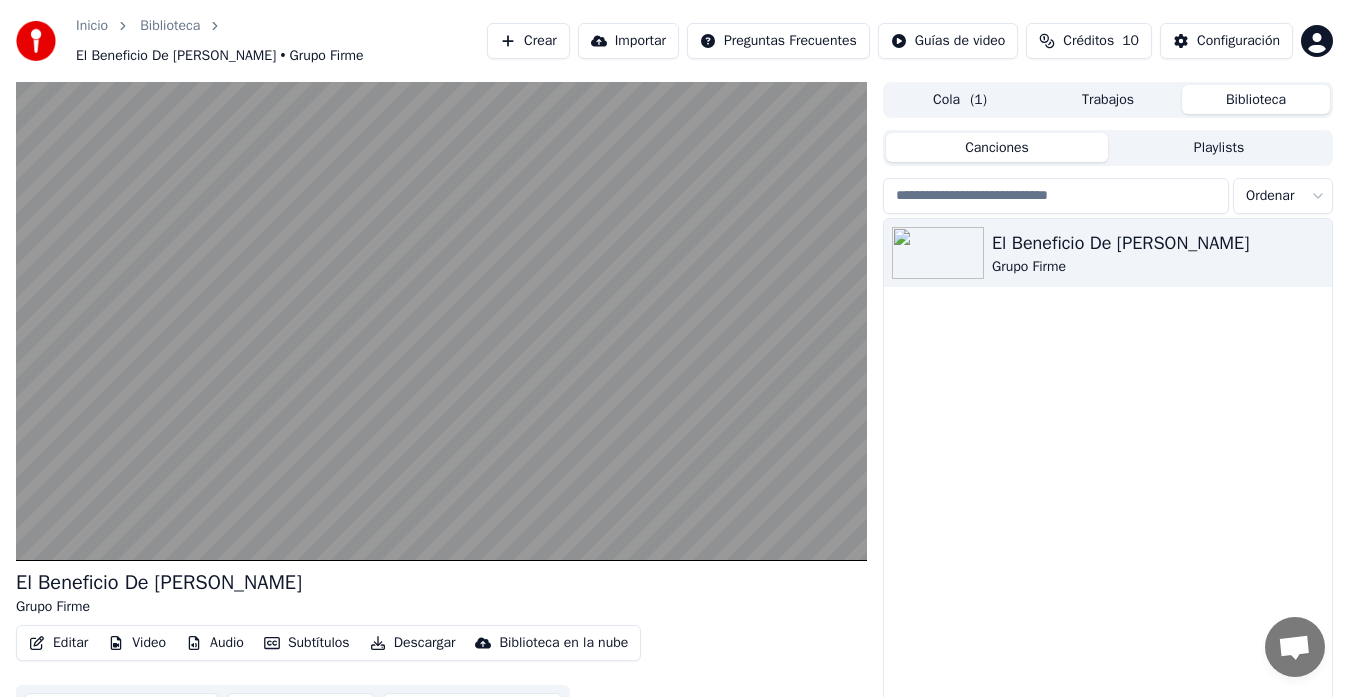 click on "Canciones" at bounding box center [997, 147] 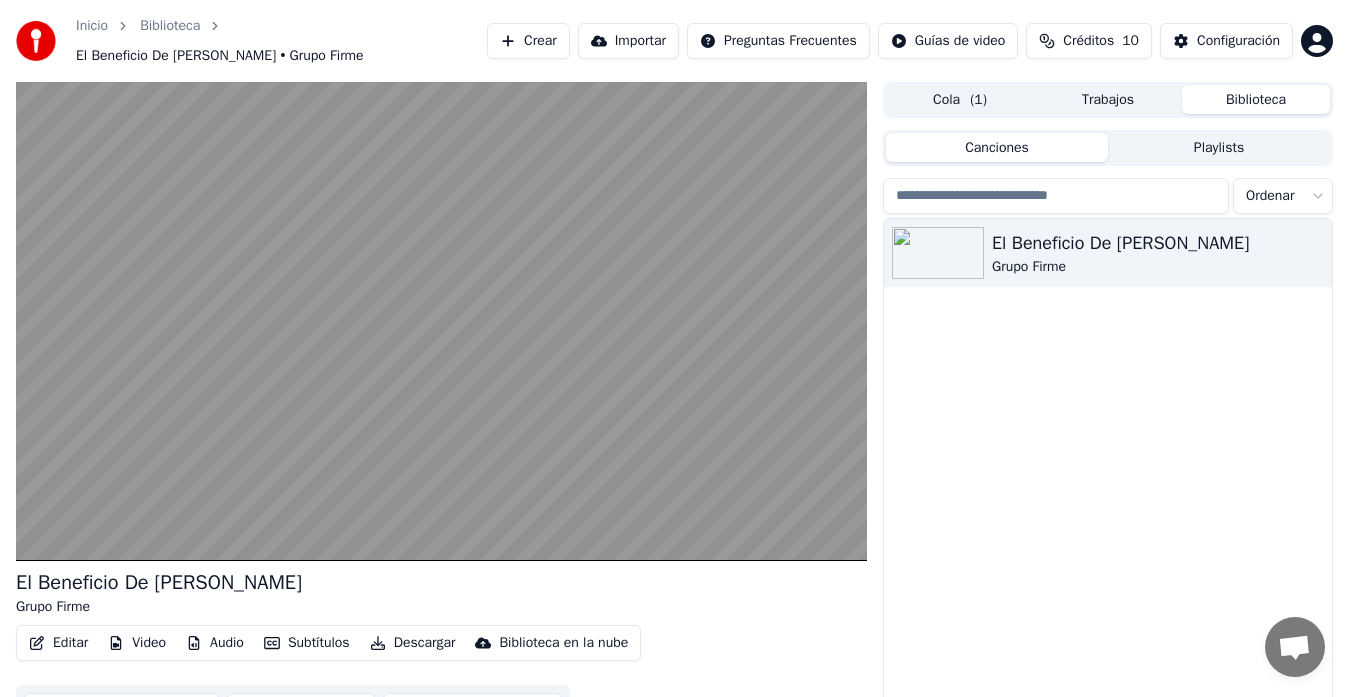 click on "Inicio Biblioteca El Beneficio De [PERSON_NAME] • Grupo Firme Crear Importar Preguntas Frecuentes Guías de video Créditos 10 Configuración El Beneficio De [PERSON_NAME] Grupo Firme Editar Video Audio Subtítulos Descargar Biblioteca en la nube Sincronización manual Descargar video Abrir Pantalla Doble Cola ( 1 ) Trabajos Biblioteca Canciones Playlists Ordenar El Beneficio De [PERSON_NAME] Grupo Firme" at bounding box center [674, 348] 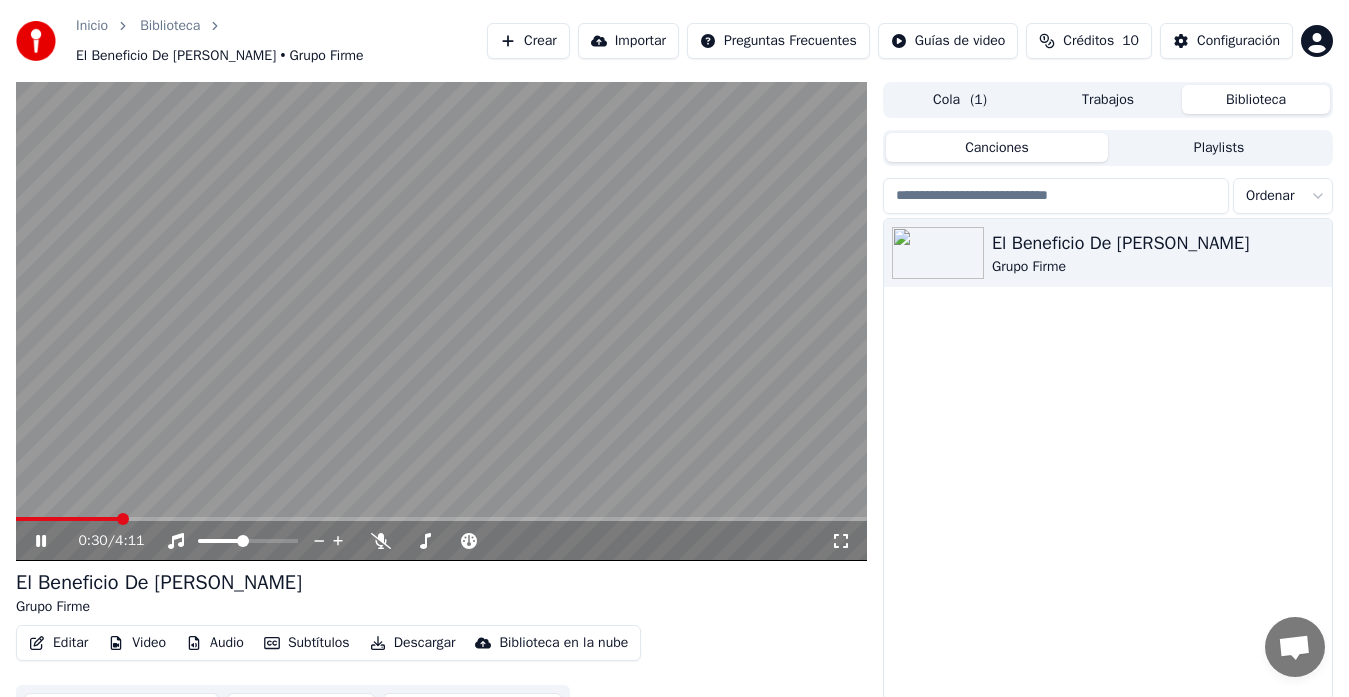click on "El Beneficio De [PERSON_NAME] Grupo Firme" at bounding box center (441, 593) 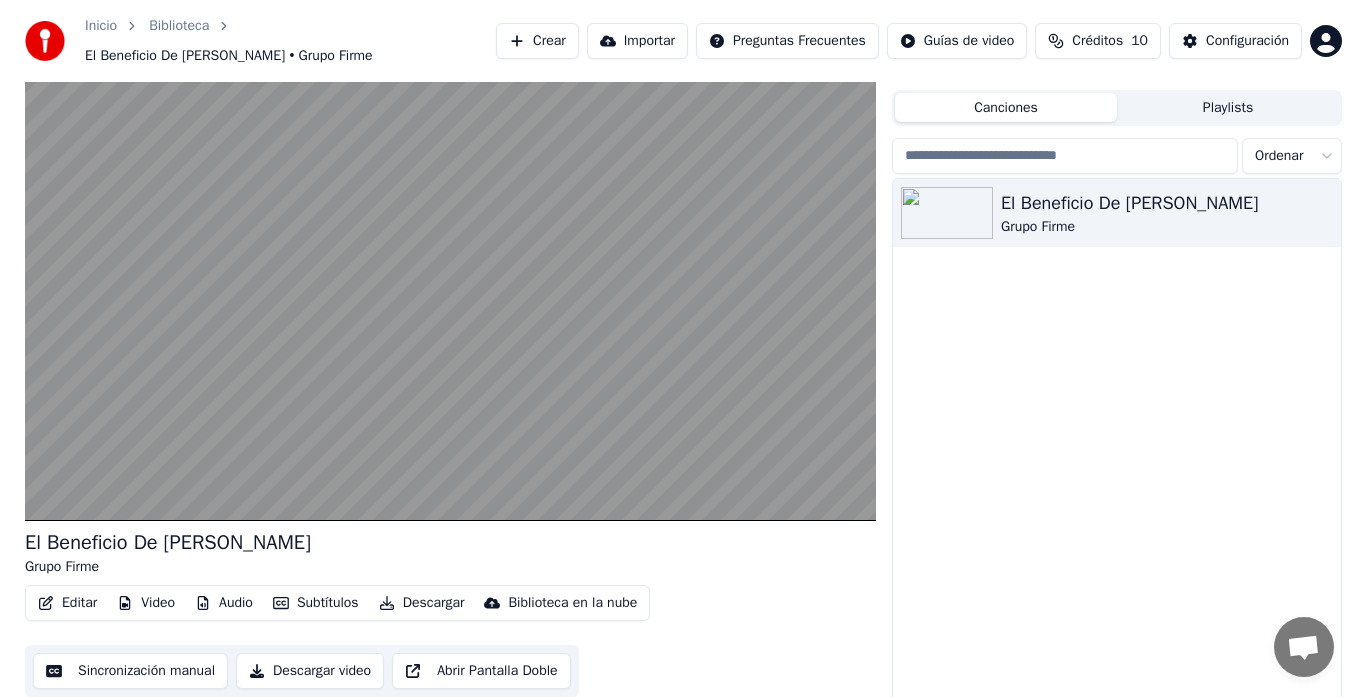 scroll, scrollTop: 44, scrollLeft: 0, axis: vertical 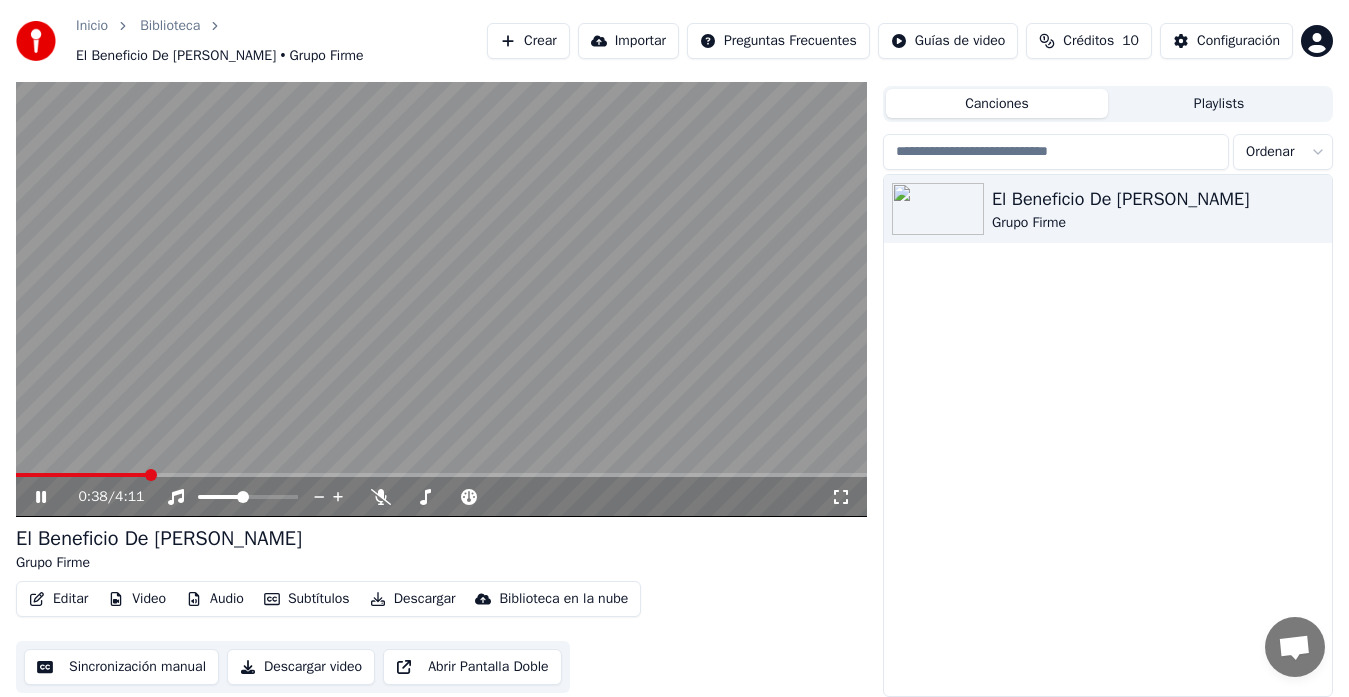 click 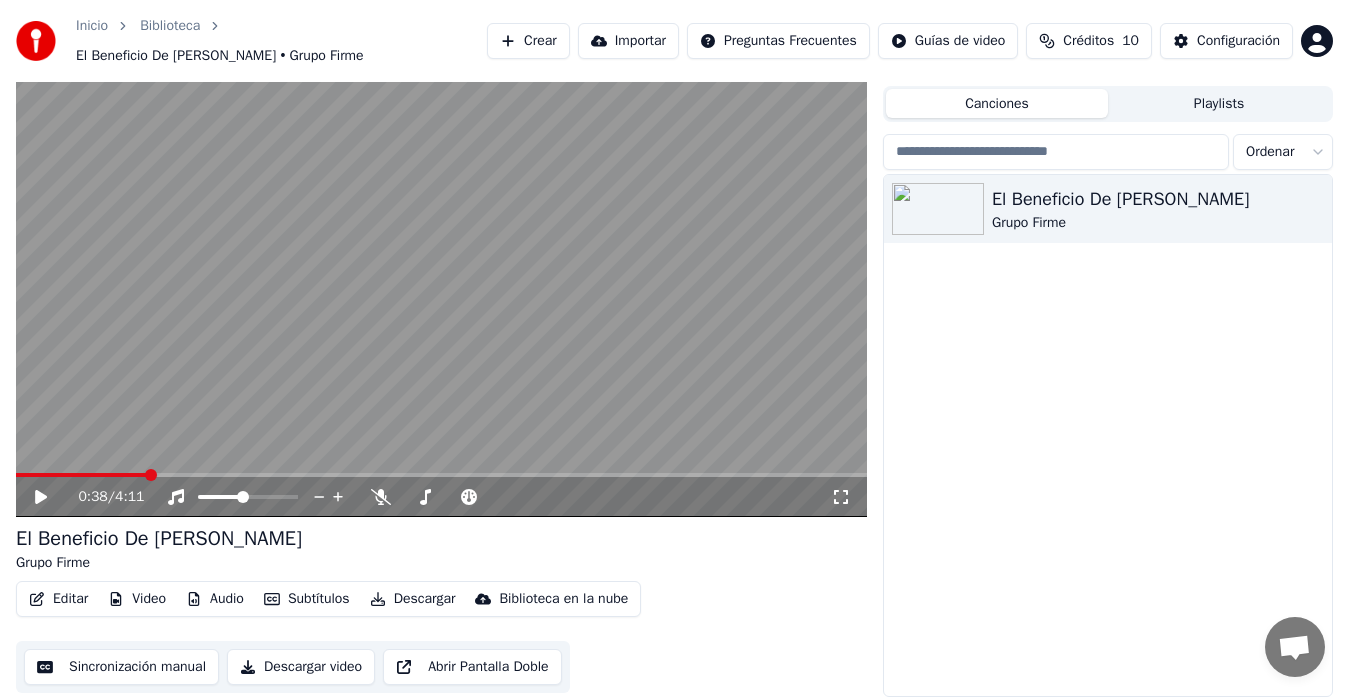click 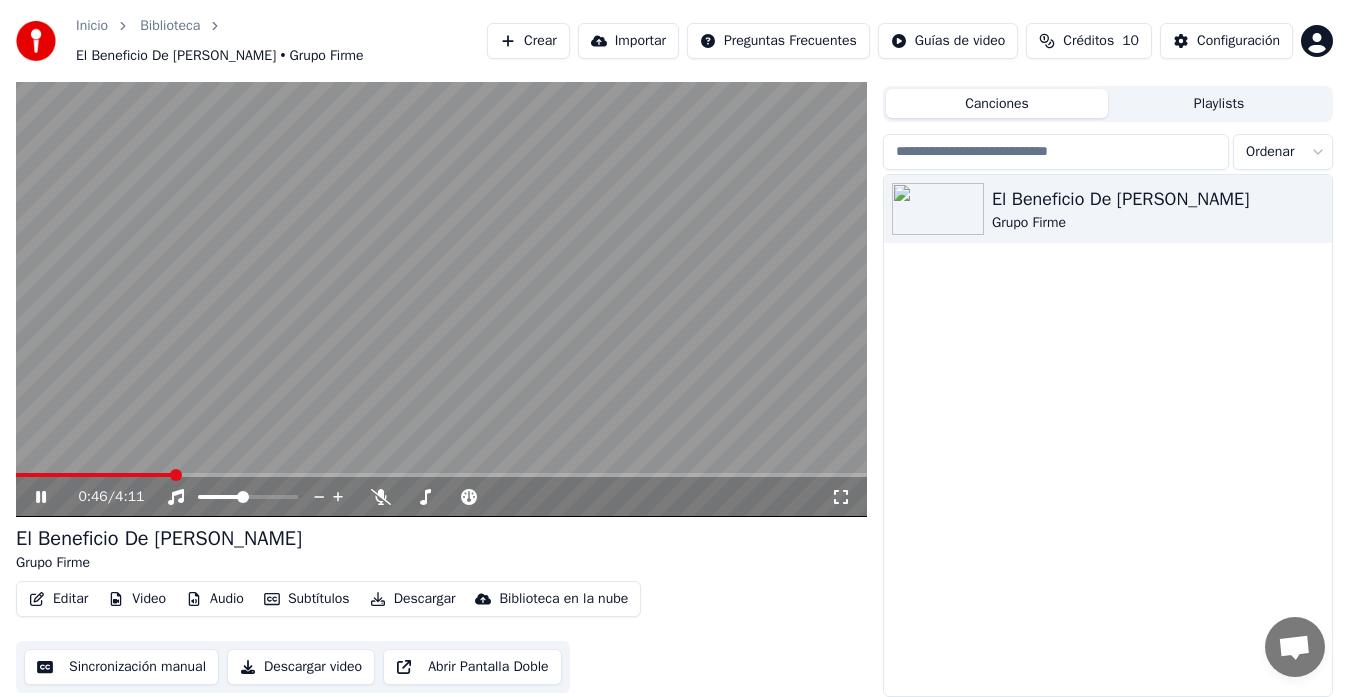 click 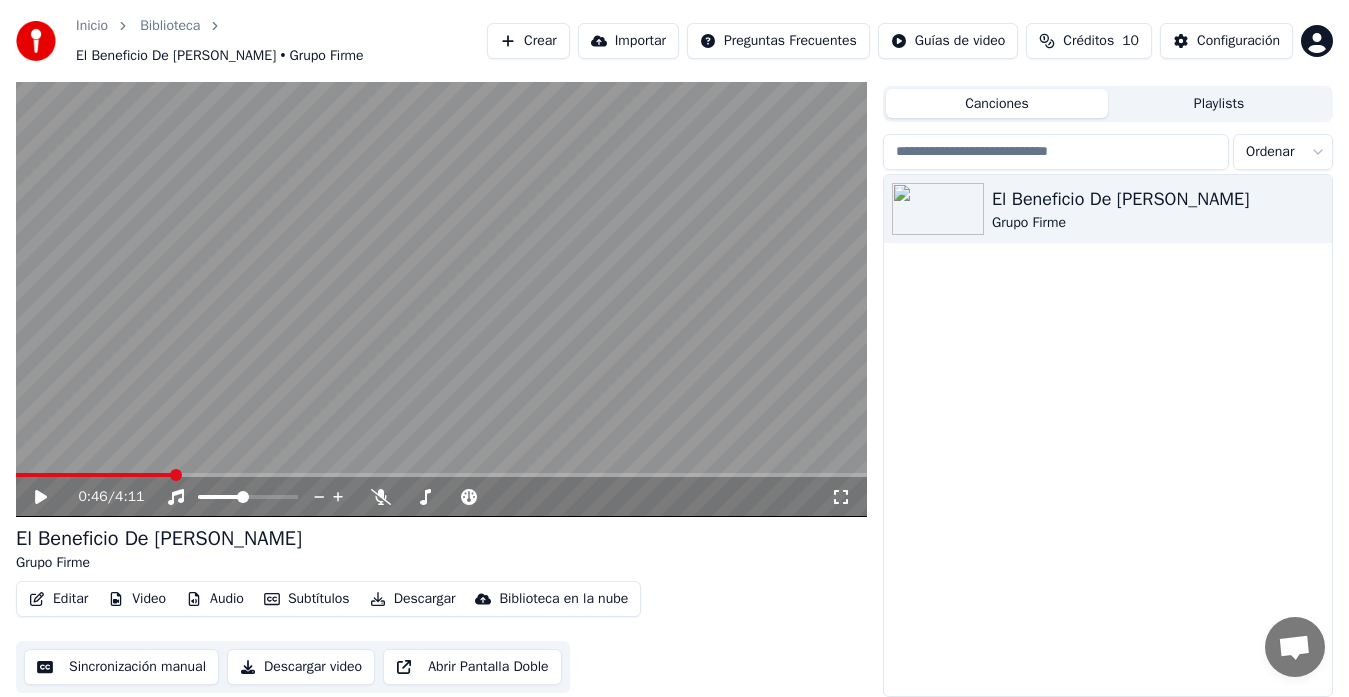 click 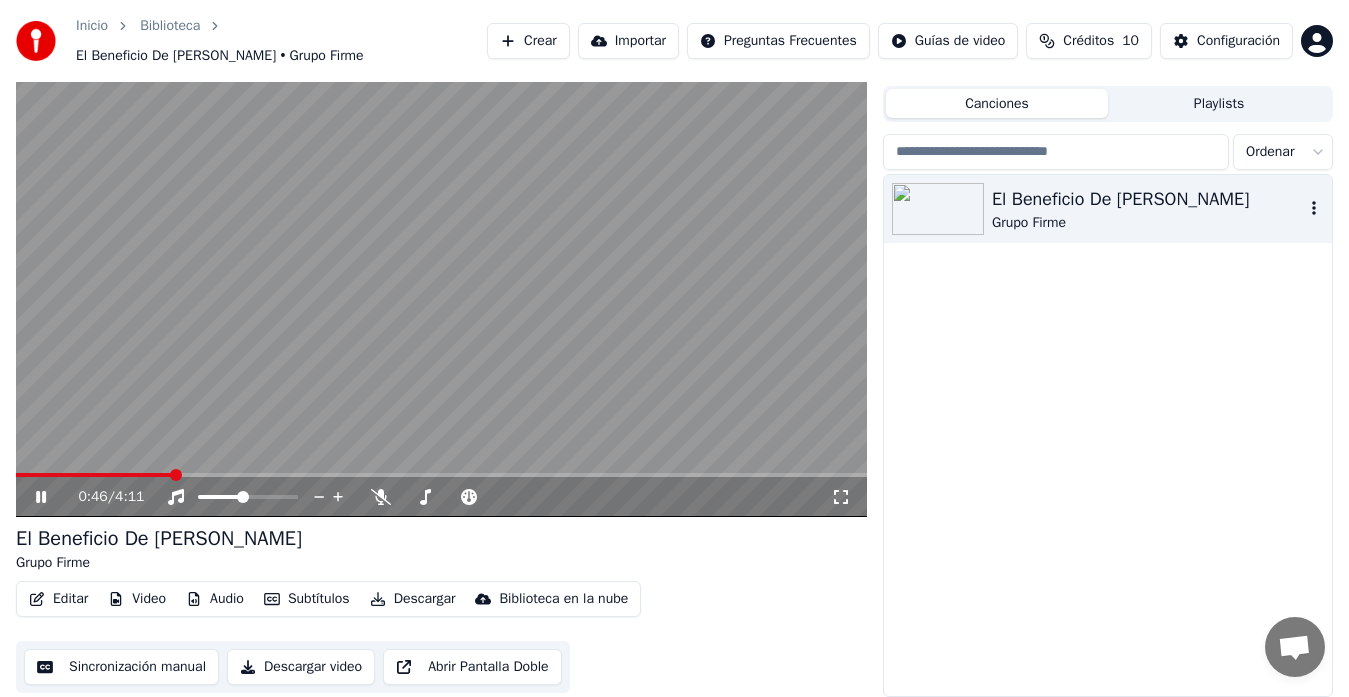 click at bounding box center (938, 209) 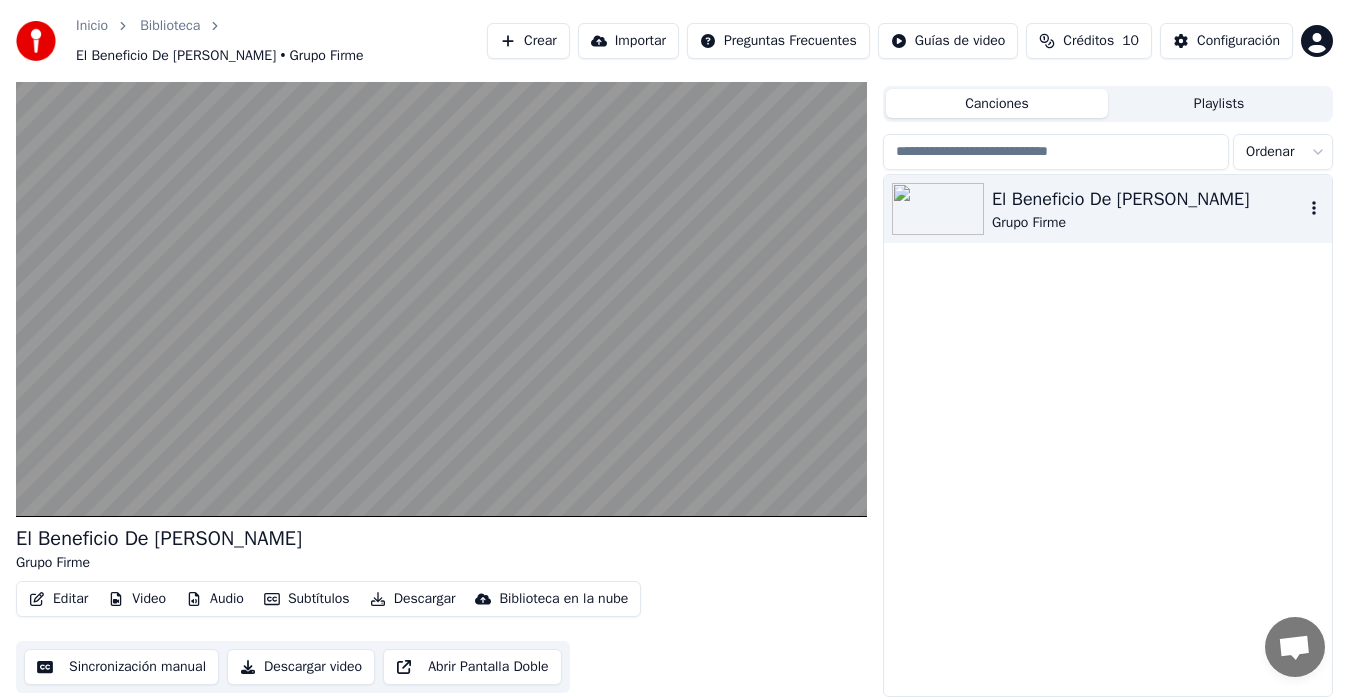 click on "El Beneficio De [PERSON_NAME]" at bounding box center (1148, 199) 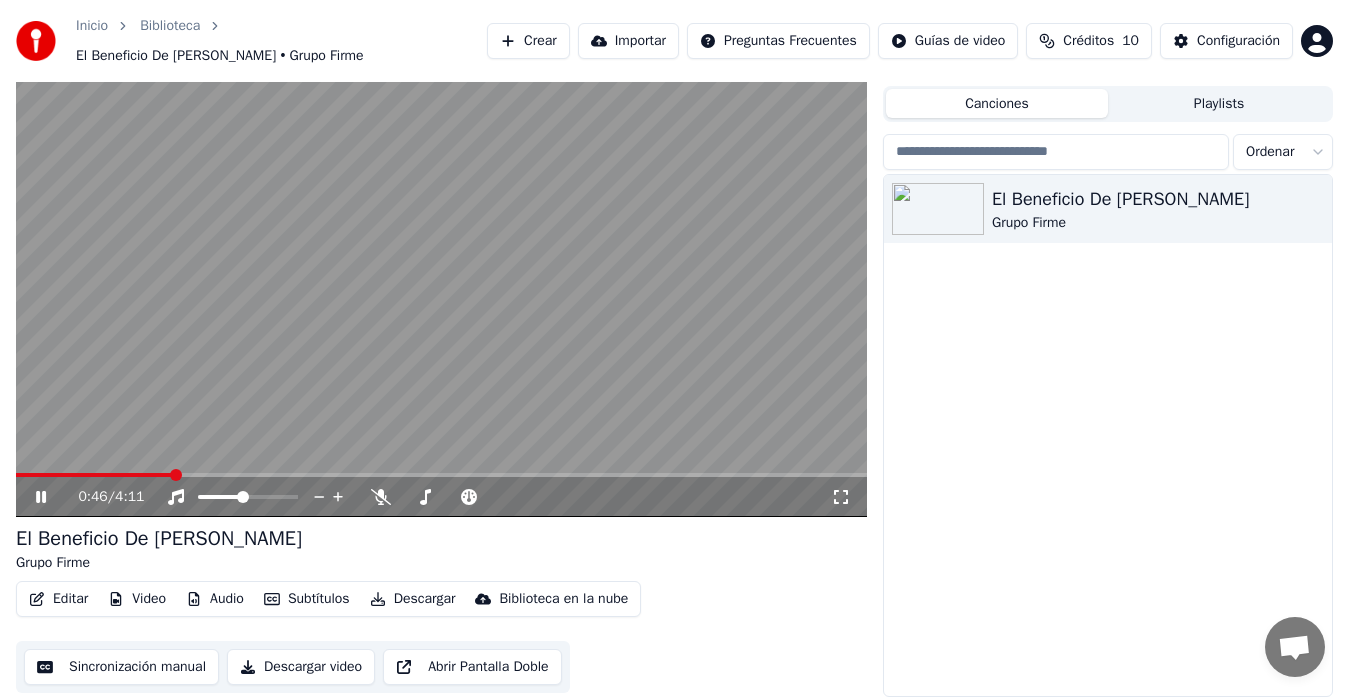 click 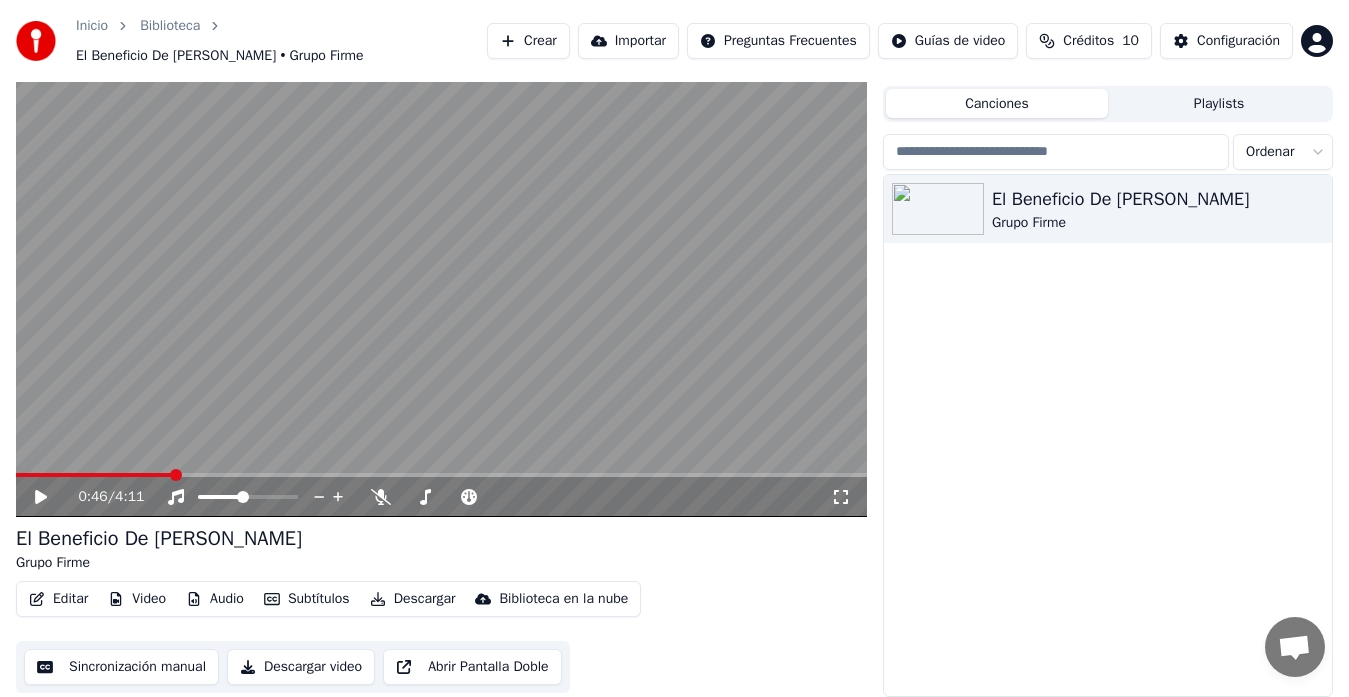 click on "Crear" at bounding box center [528, 41] 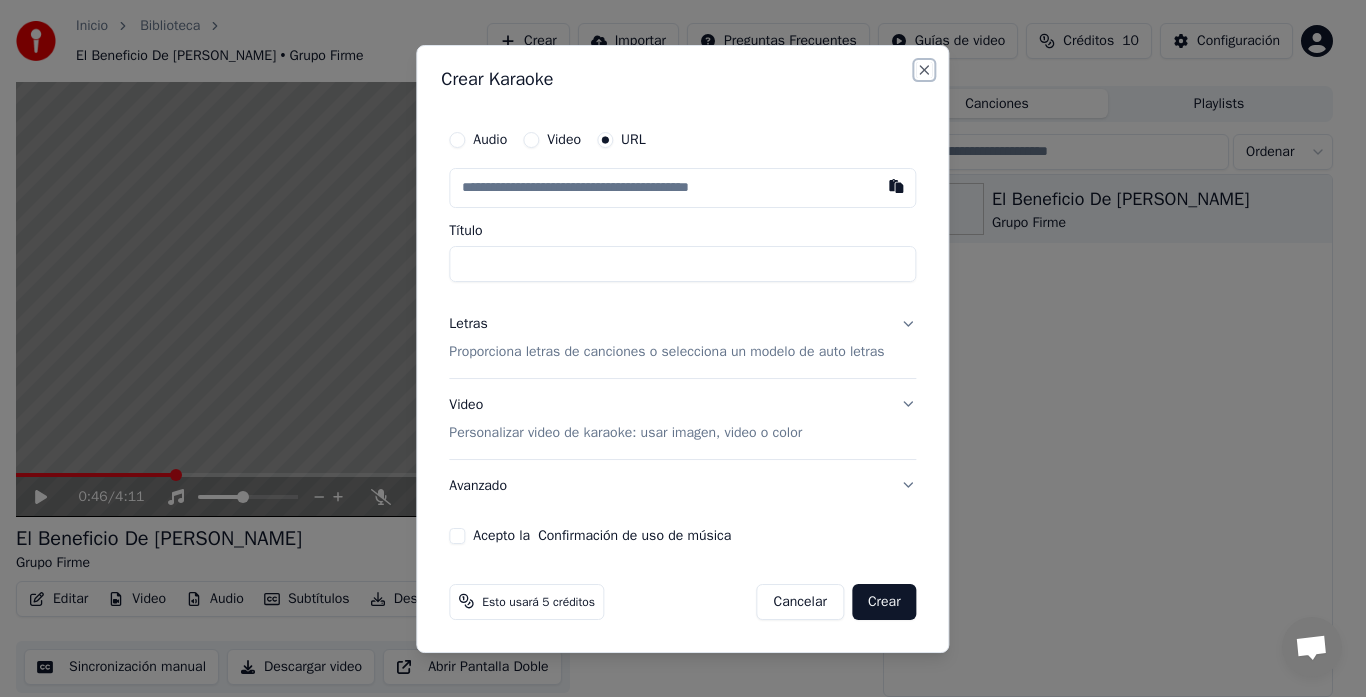 click on "Close" at bounding box center [925, 70] 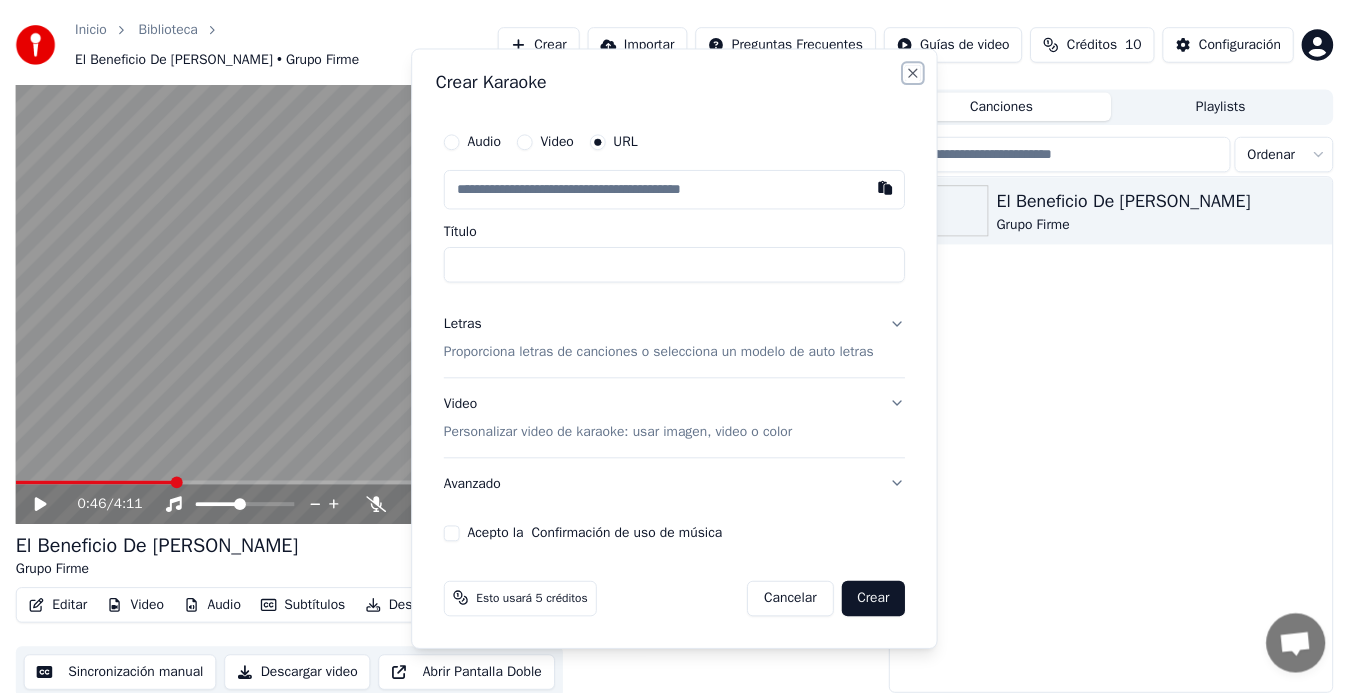 scroll, scrollTop: 39, scrollLeft: 0, axis: vertical 